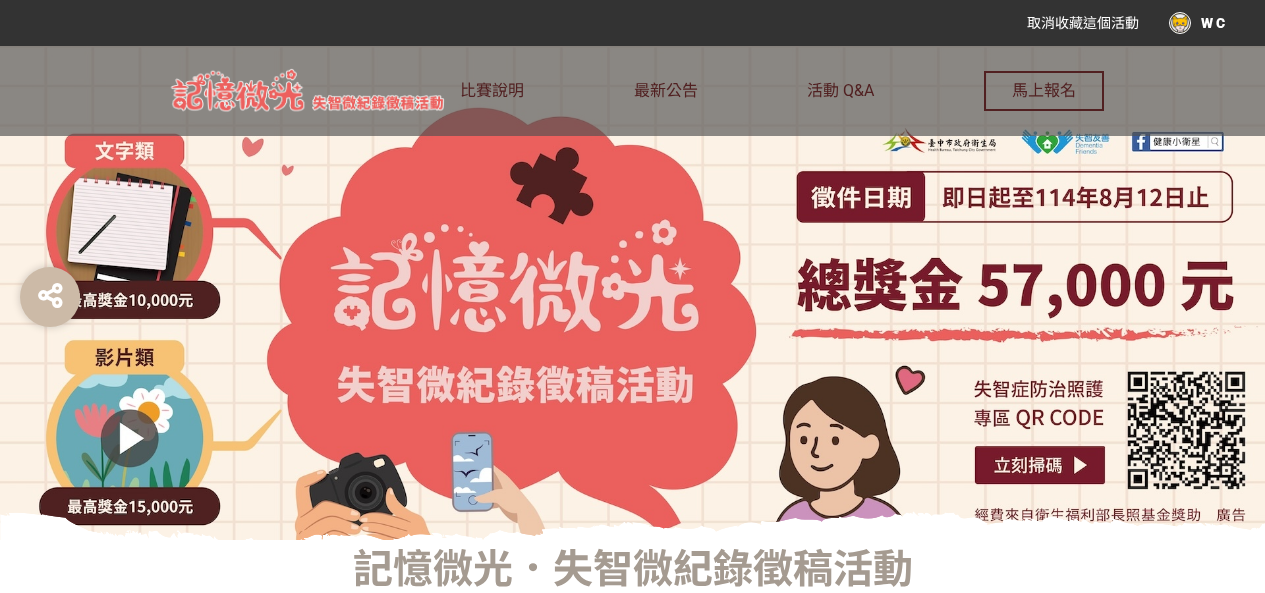 scroll, scrollTop: 1100, scrollLeft: 0, axis: vertical 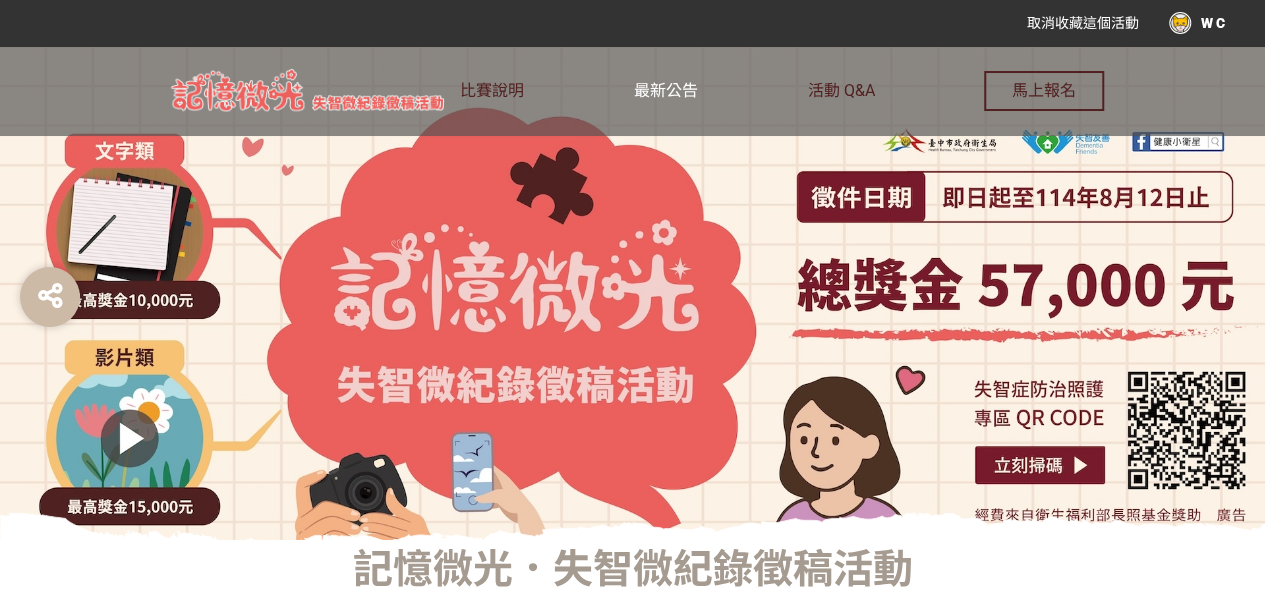 click on "最新公告" at bounding box center [666, 90] 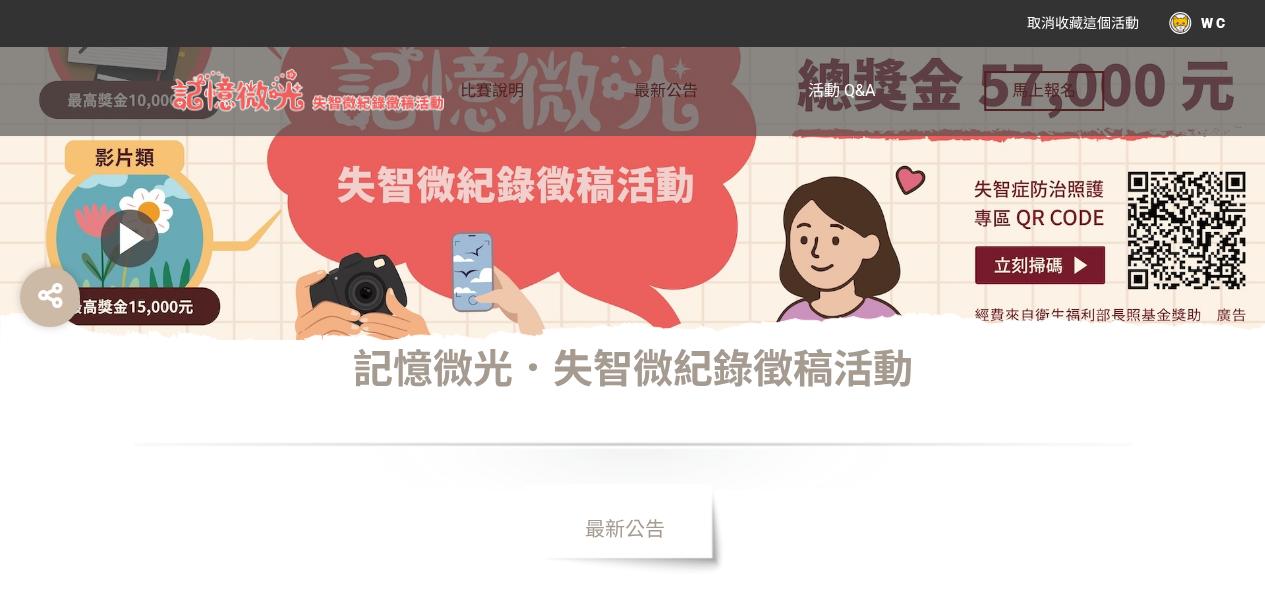 click on "活動 Q&A" 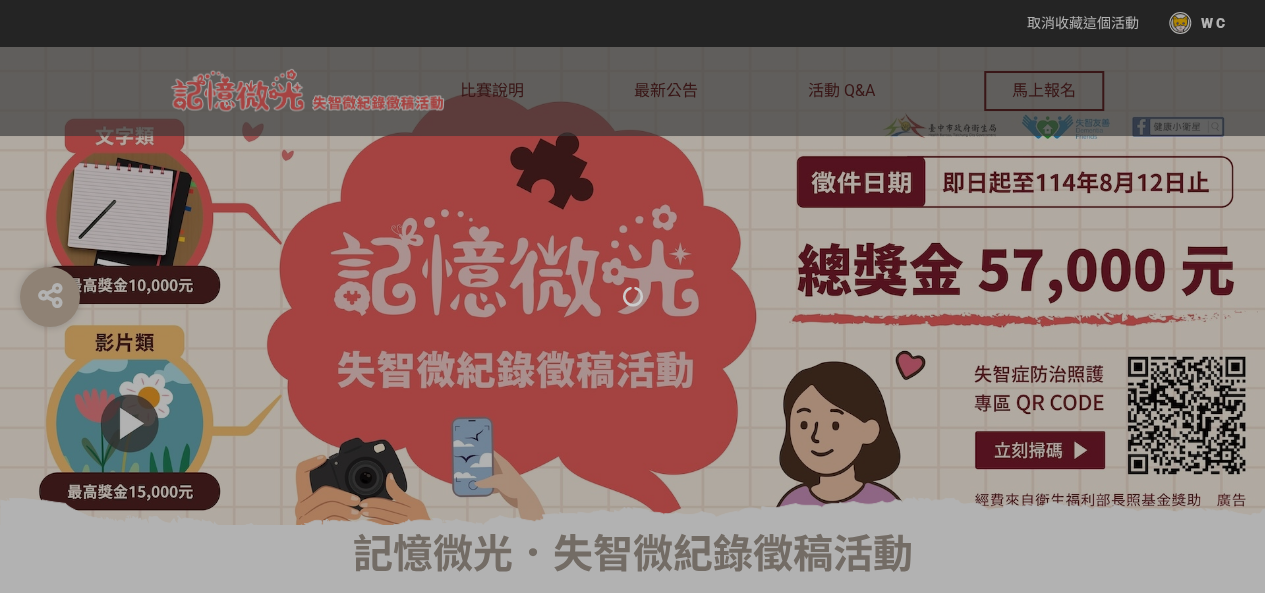 scroll, scrollTop: 0, scrollLeft: 0, axis: both 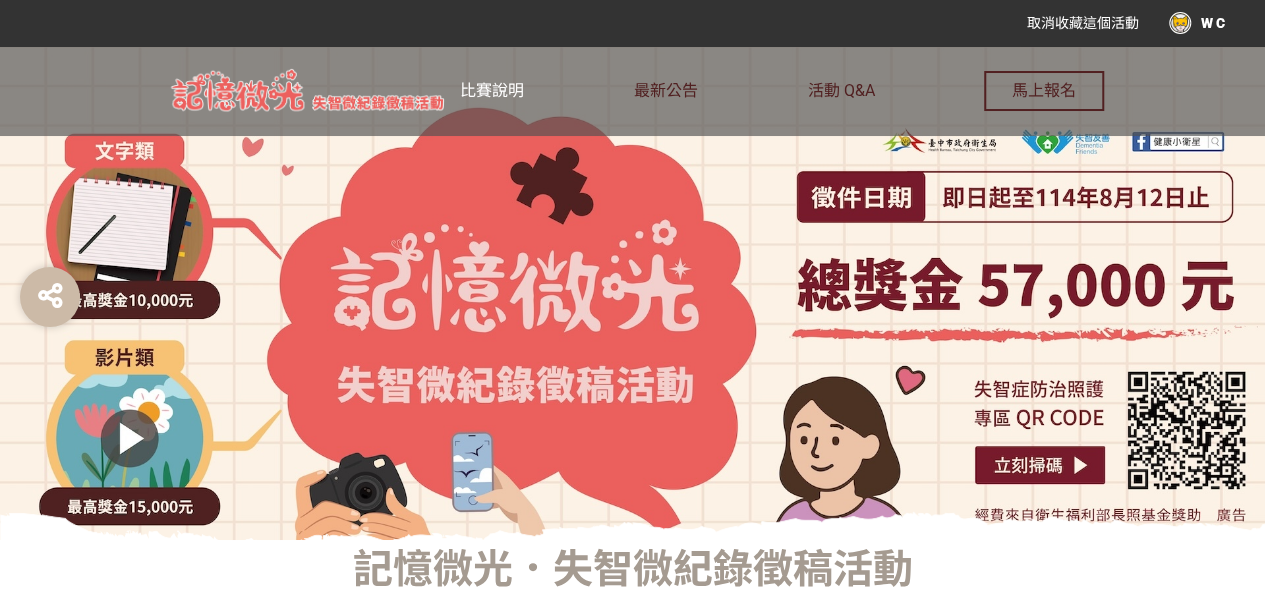 click on "比賽說明" 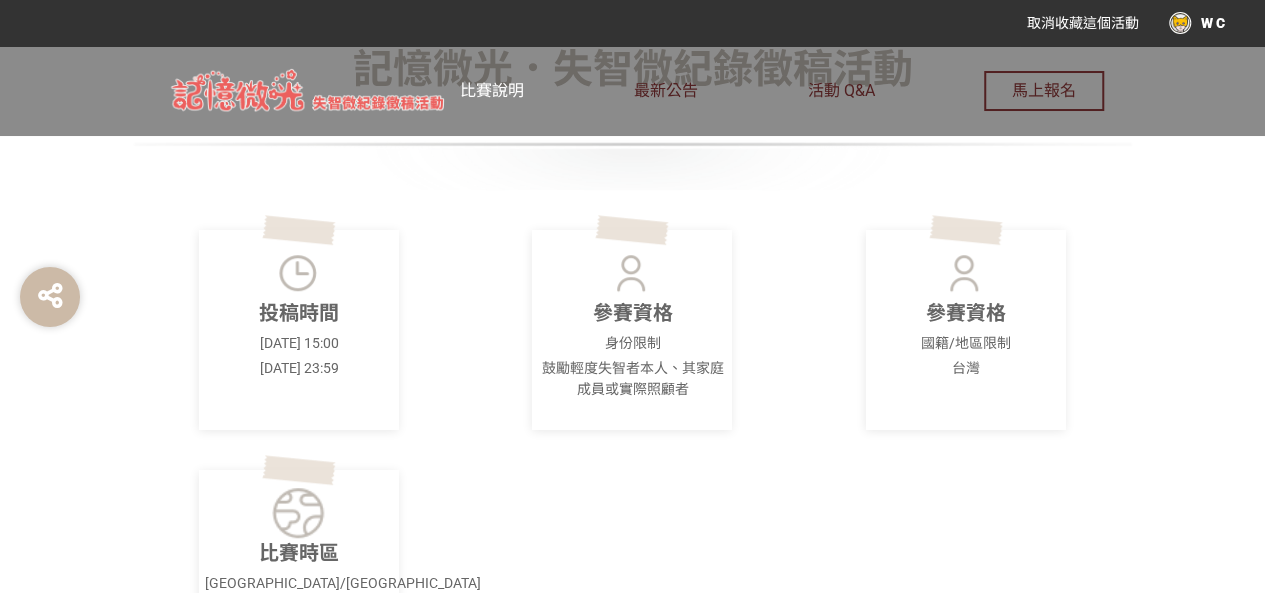 scroll, scrollTop: 600, scrollLeft: 0, axis: vertical 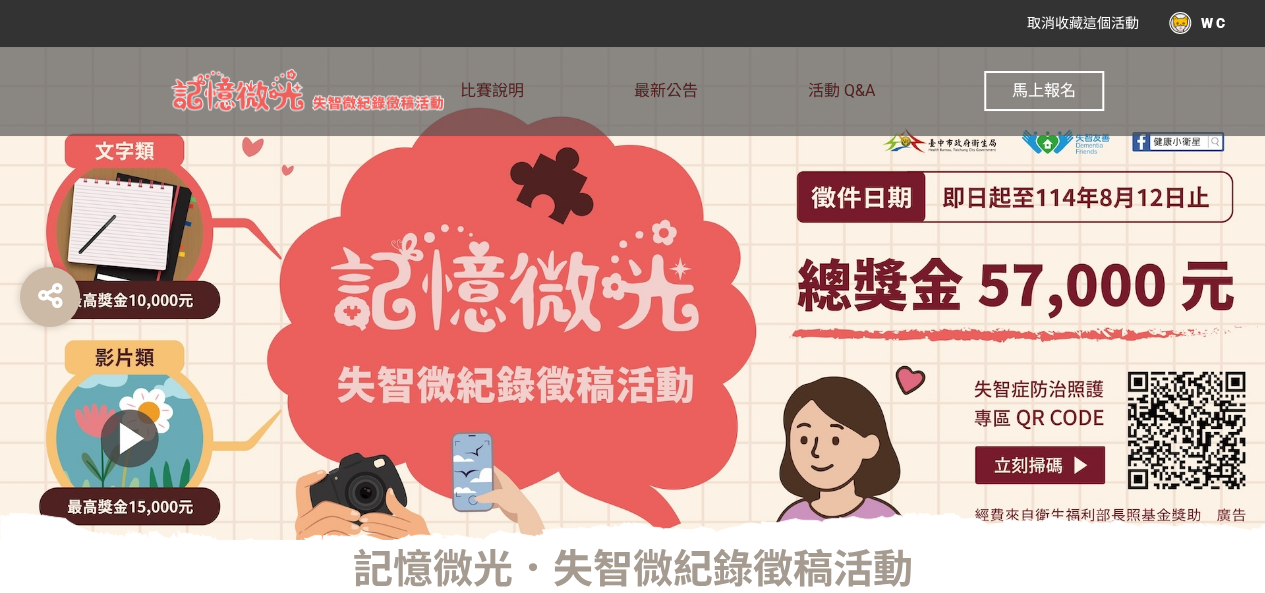 click on "馬上報名" at bounding box center [1044, 90] 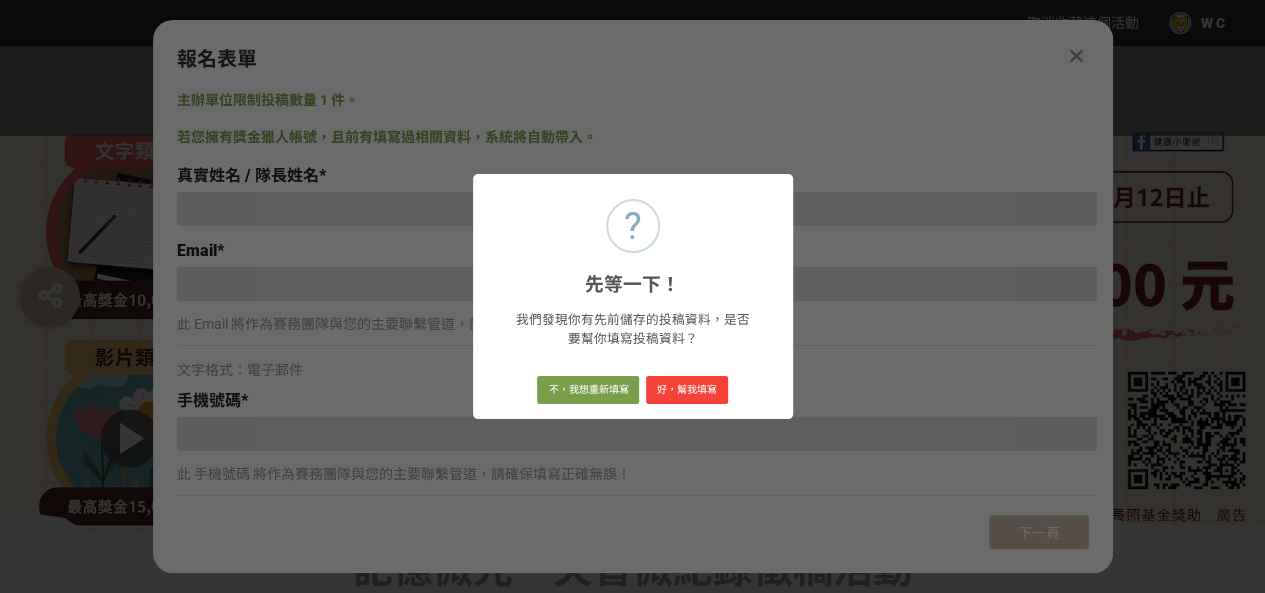 type on "[EMAIL_ADDRESS][DOMAIN_NAME]" 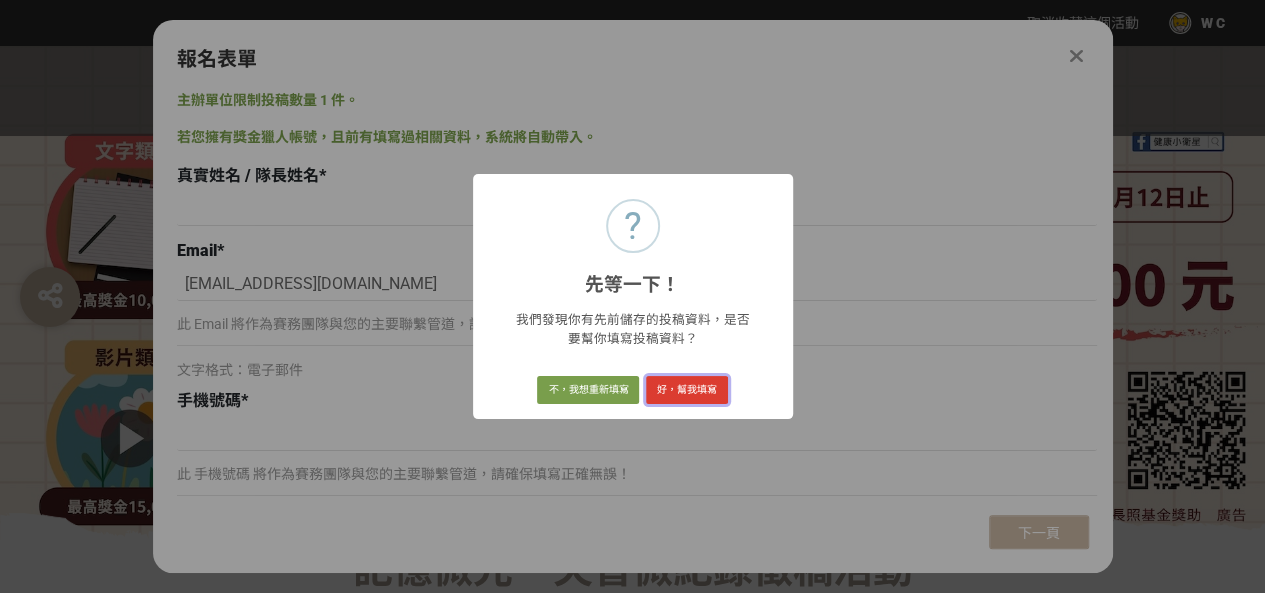 click on "好，幫我填寫" at bounding box center [687, 390] 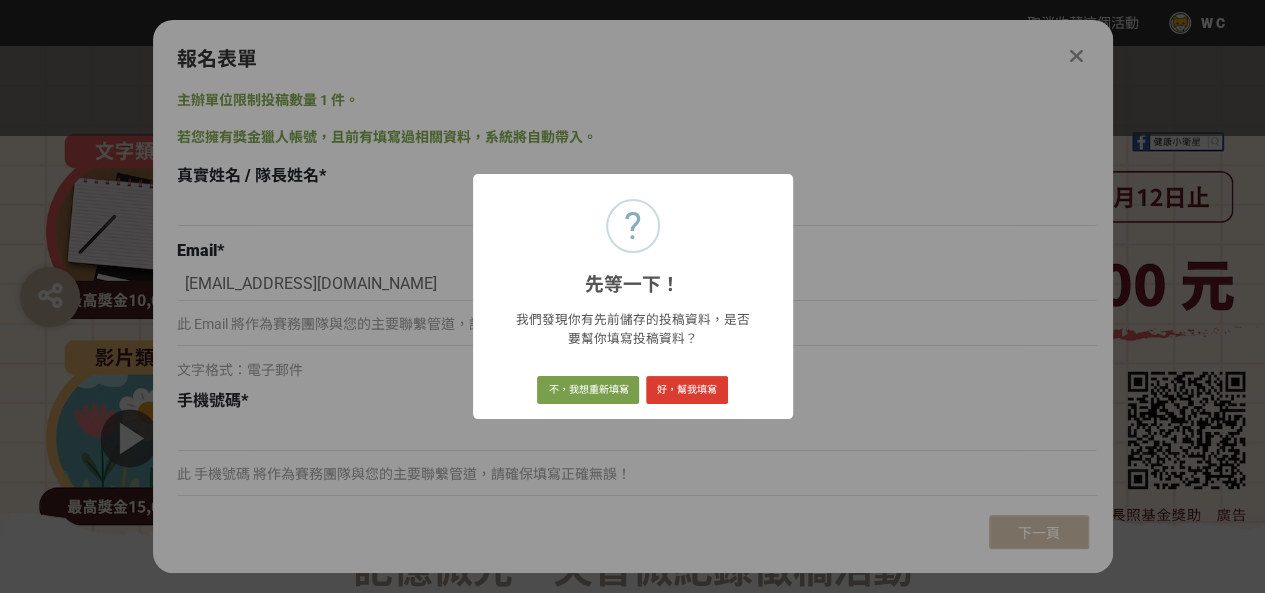 type on "[PERSON_NAME]" 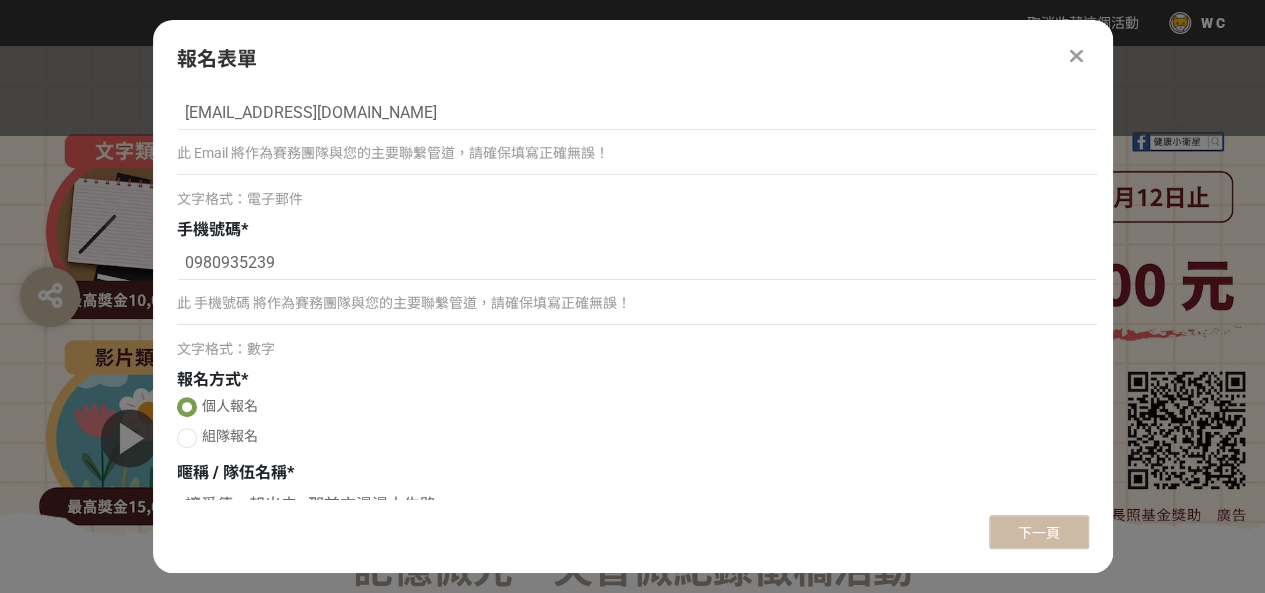 scroll, scrollTop: 199, scrollLeft: 0, axis: vertical 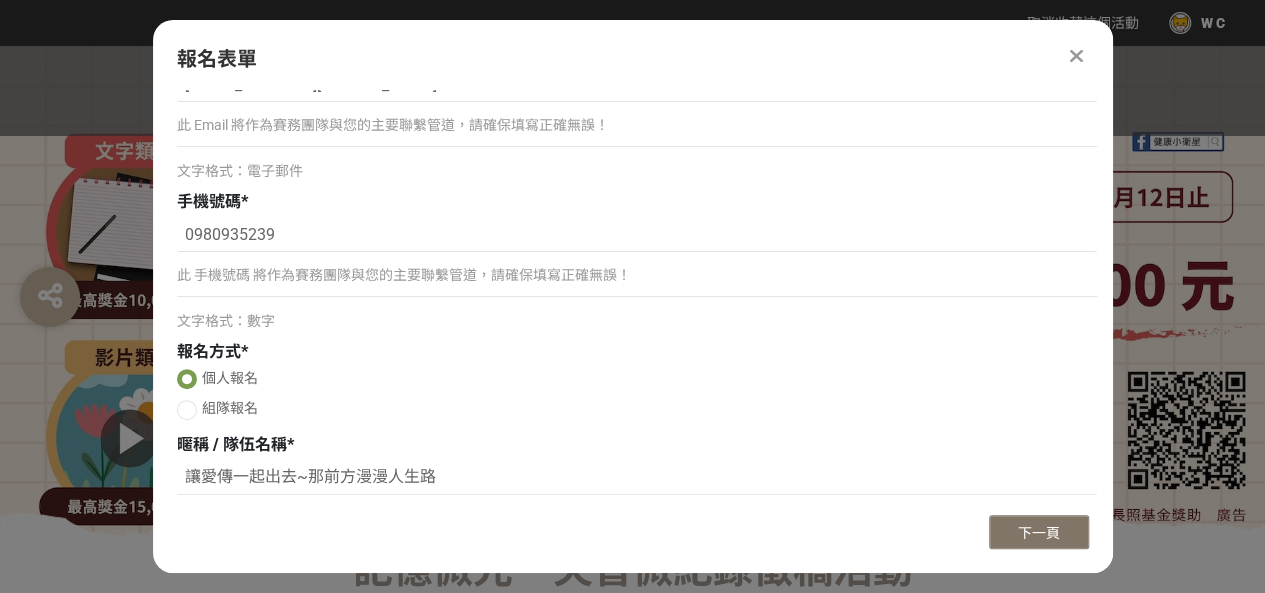 click on "下一頁" at bounding box center (1039, 533) 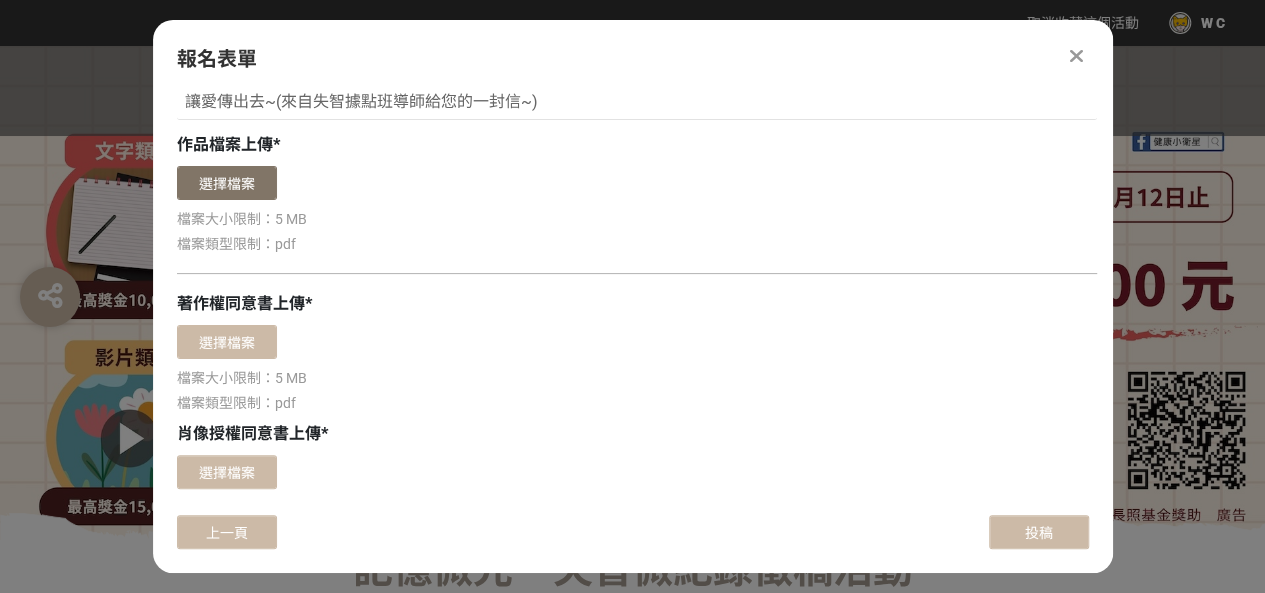 click on "選擇檔案" at bounding box center [227, 183] 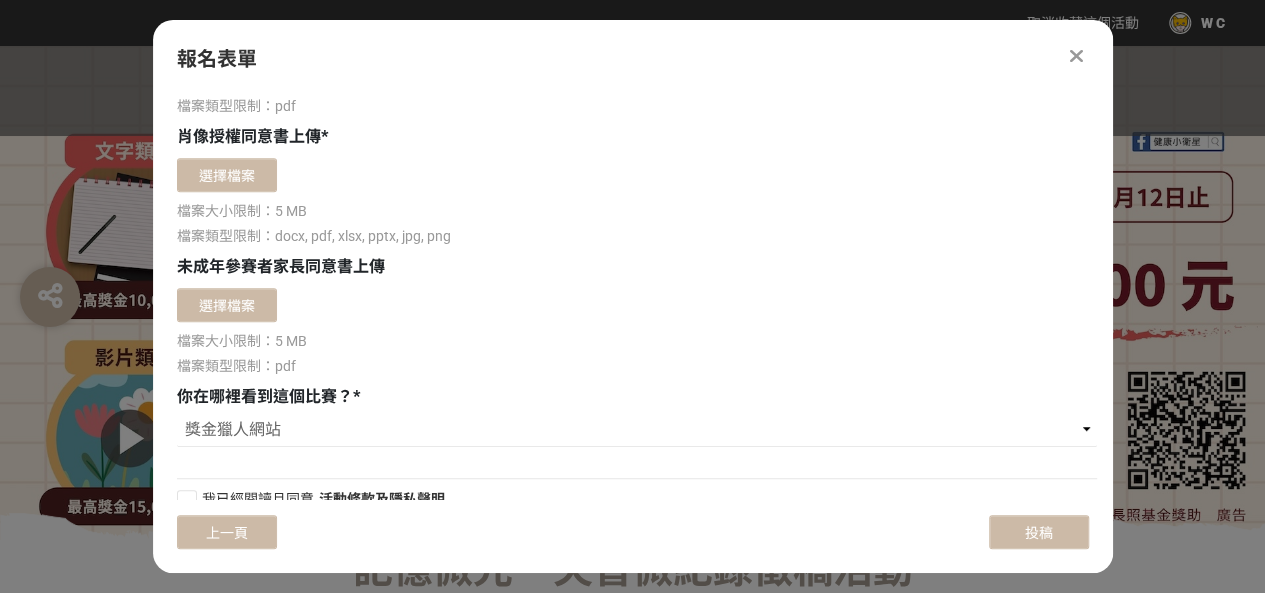 scroll, scrollTop: 556, scrollLeft: 0, axis: vertical 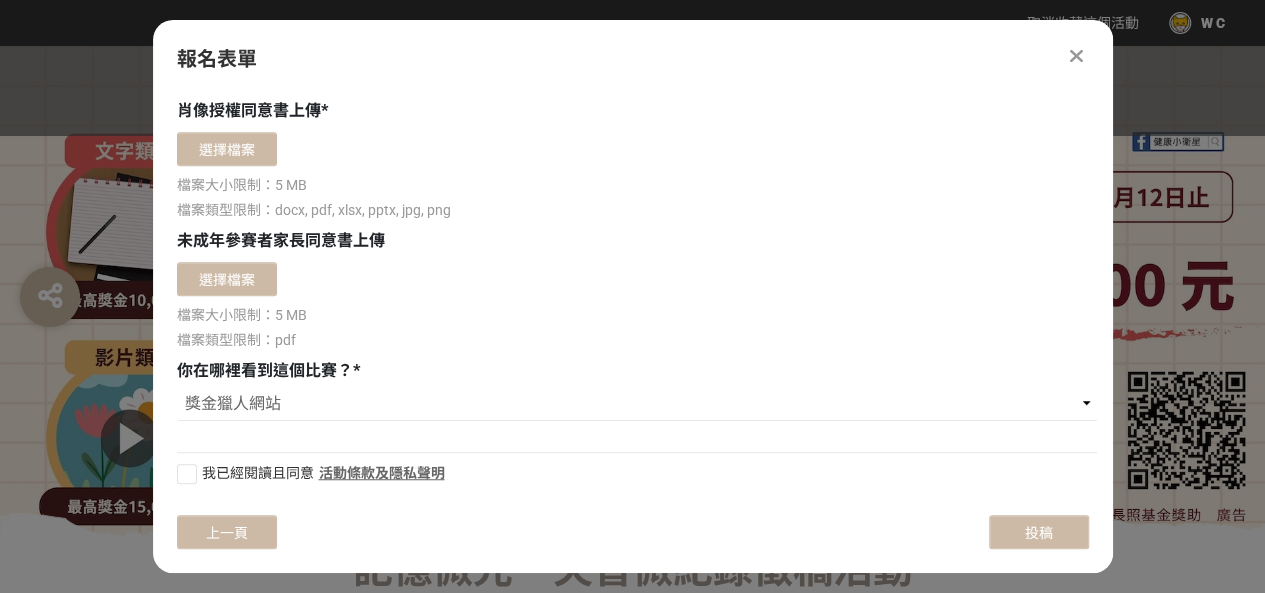 click on "活動條款及隱私聲明" at bounding box center [382, 473] 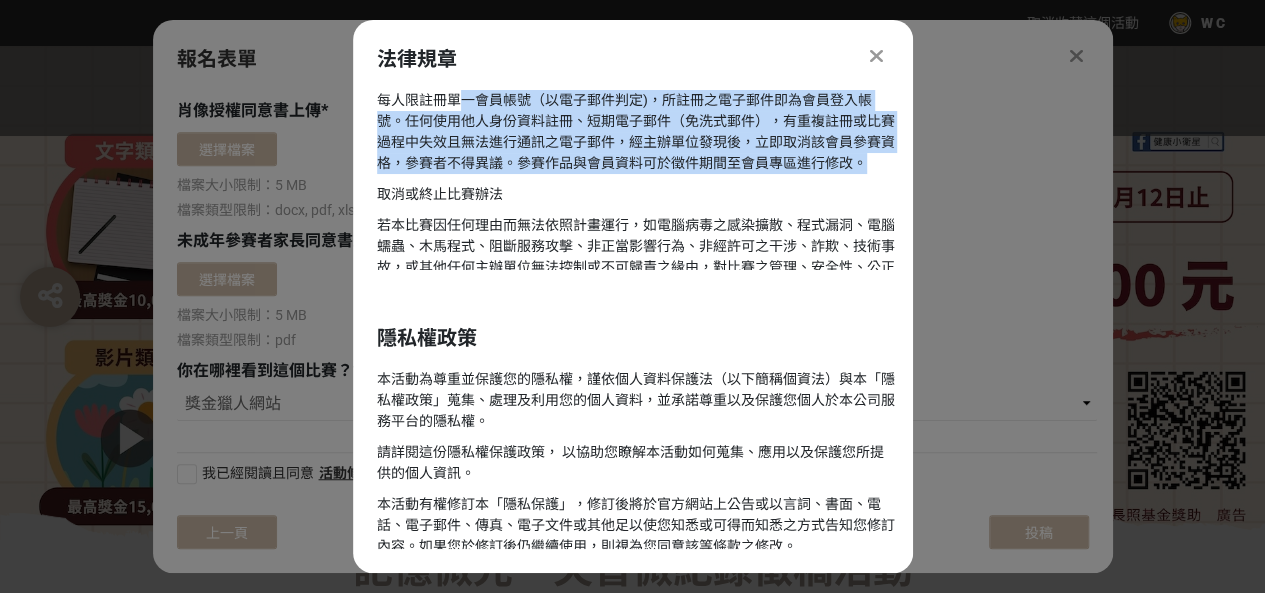 drag, startPoint x: 460, startPoint y: 99, endPoint x: 858, endPoint y: 175, distance: 405.1913 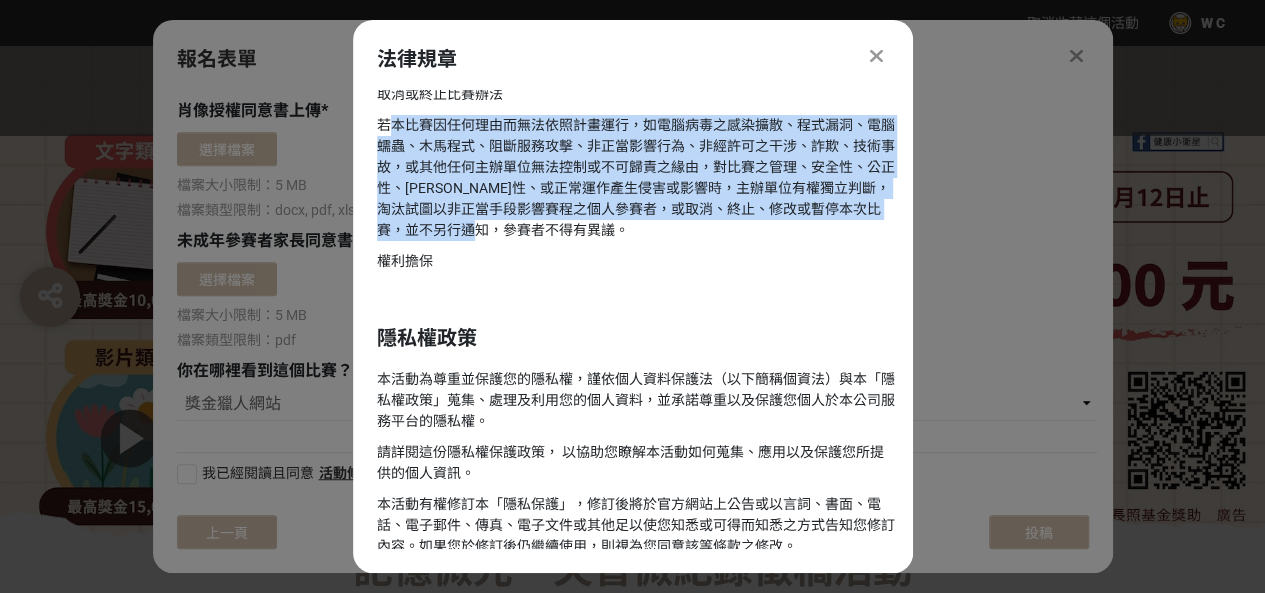 drag, startPoint x: 390, startPoint y: 150, endPoint x: 804, endPoint y: 255, distance: 427.10773 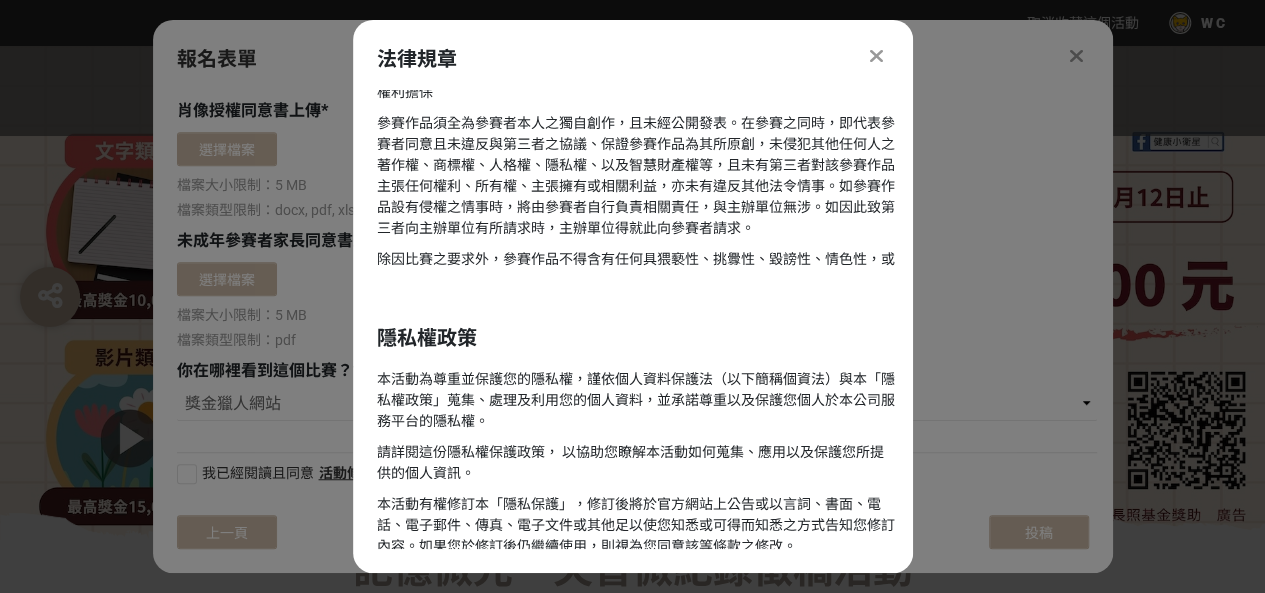 scroll, scrollTop: 300, scrollLeft: 0, axis: vertical 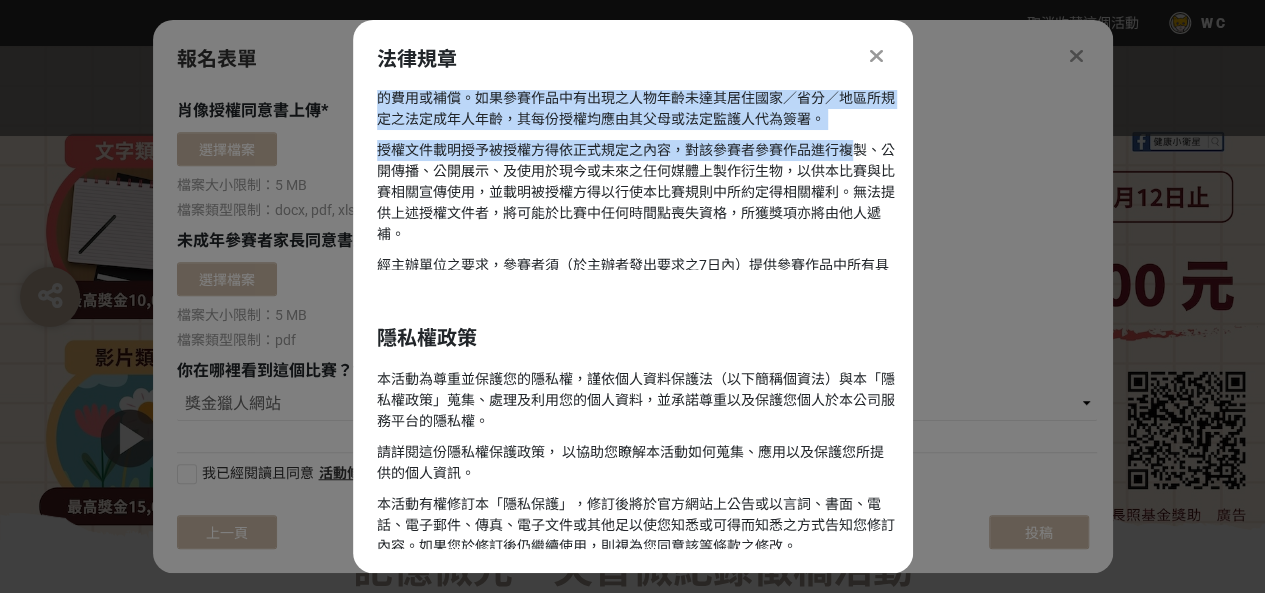 drag, startPoint x: 478, startPoint y: 139, endPoint x: 846, endPoint y: 217, distance: 376.17548 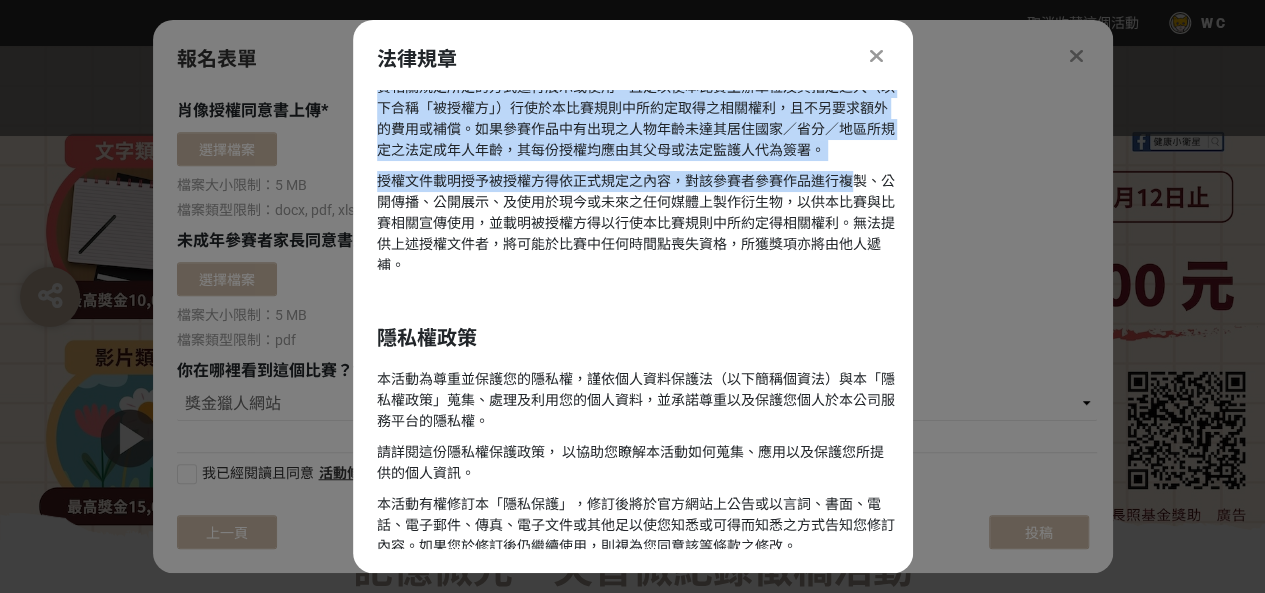 scroll, scrollTop: 691, scrollLeft: 0, axis: vertical 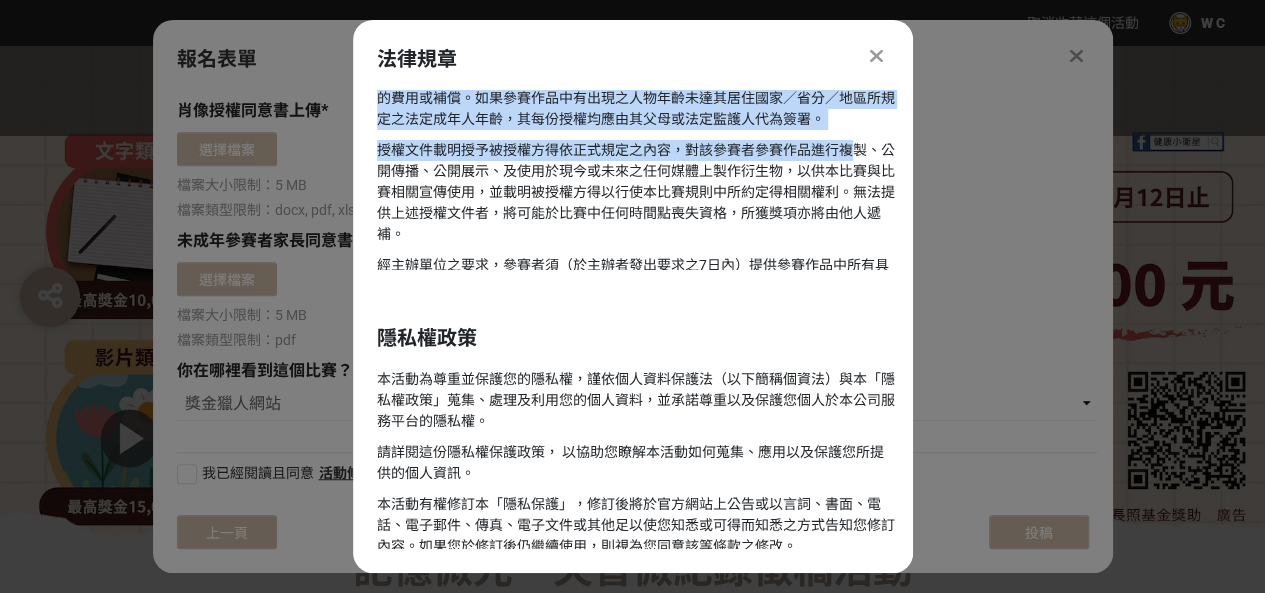 click on "若參賽作品中含有任何不屬於參賽者擁有之創作材料或內容，及／或其權利屬於第三方時，及若任何人物出現在作品畫面中時，參賽者應在交付參賽作品前，負責取得所有權利相關人之授權與同意聲明等授權文件，該聲明應允許參賽者之參賽作品以本比賽相關規定所定的方式進行展示或使用，且足以使本比賽主辦單位及其指定之人（以下合稱「被授權方」）行使於本比賽規則中所約定取得之相關權利，且不另要求額外的費用或補償。如果參賽作品中有出現之人物年齡未達其居住國家／省分／地區所規定之法定成年人年齡，其每份授權均應由其父母或法定監護人代為簽署。" at bounding box center [637, 56] 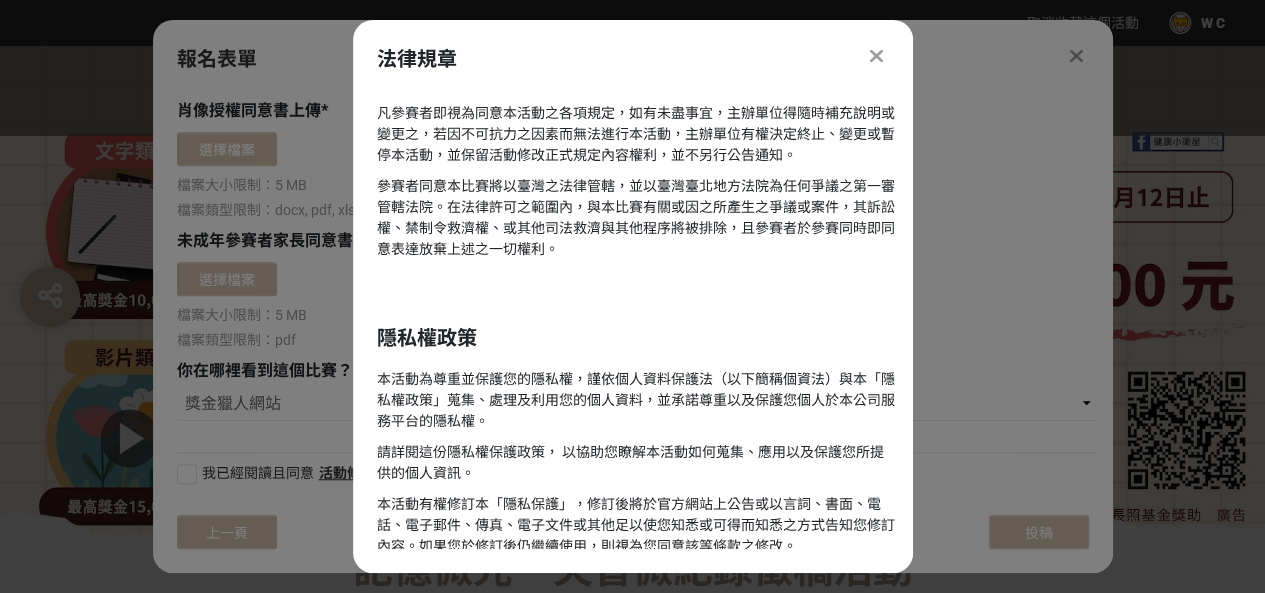 scroll, scrollTop: 2074, scrollLeft: 0, axis: vertical 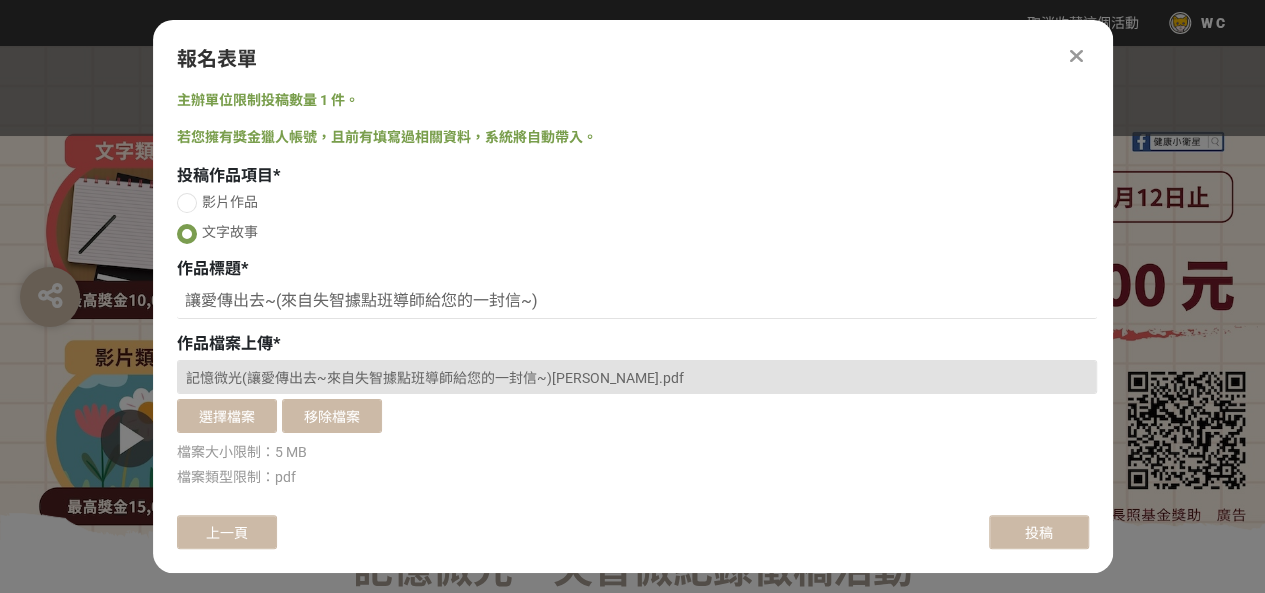 click at bounding box center (1076, 56) 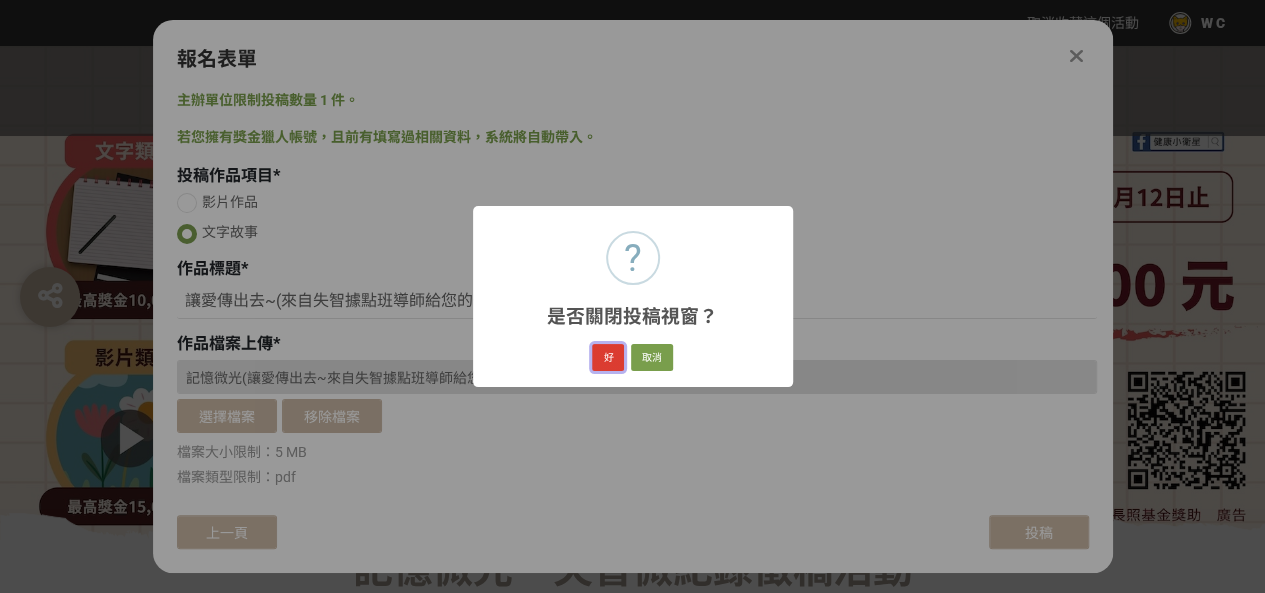 click on "好" at bounding box center [608, 358] 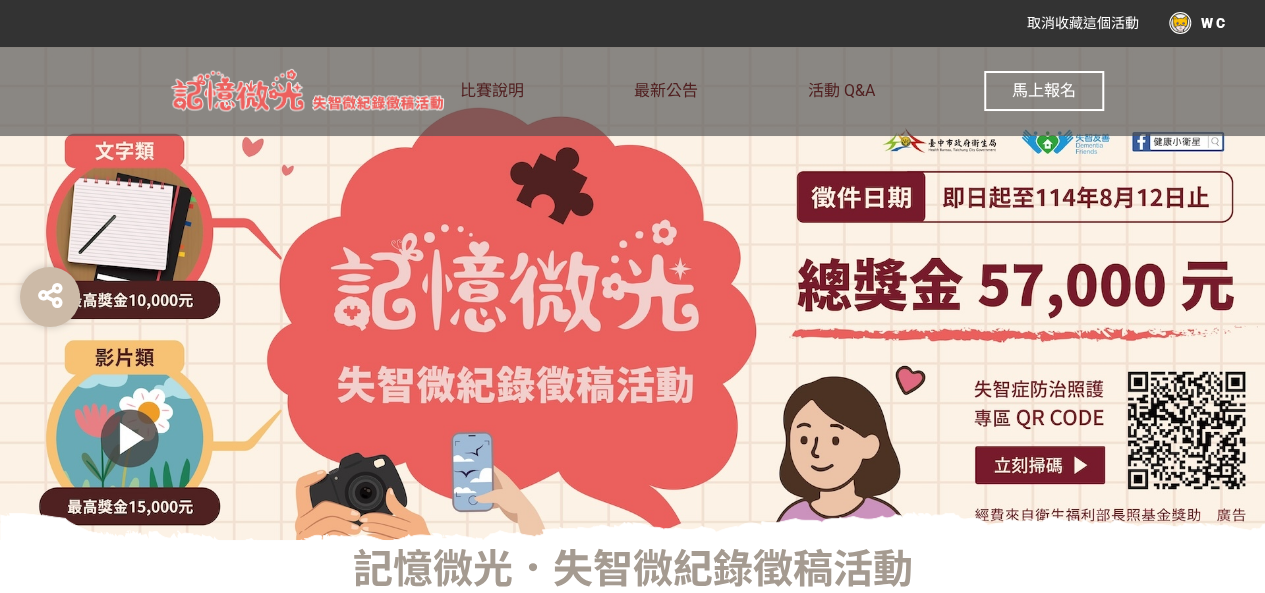 click on "馬上報名" at bounding box center [1044, 90] 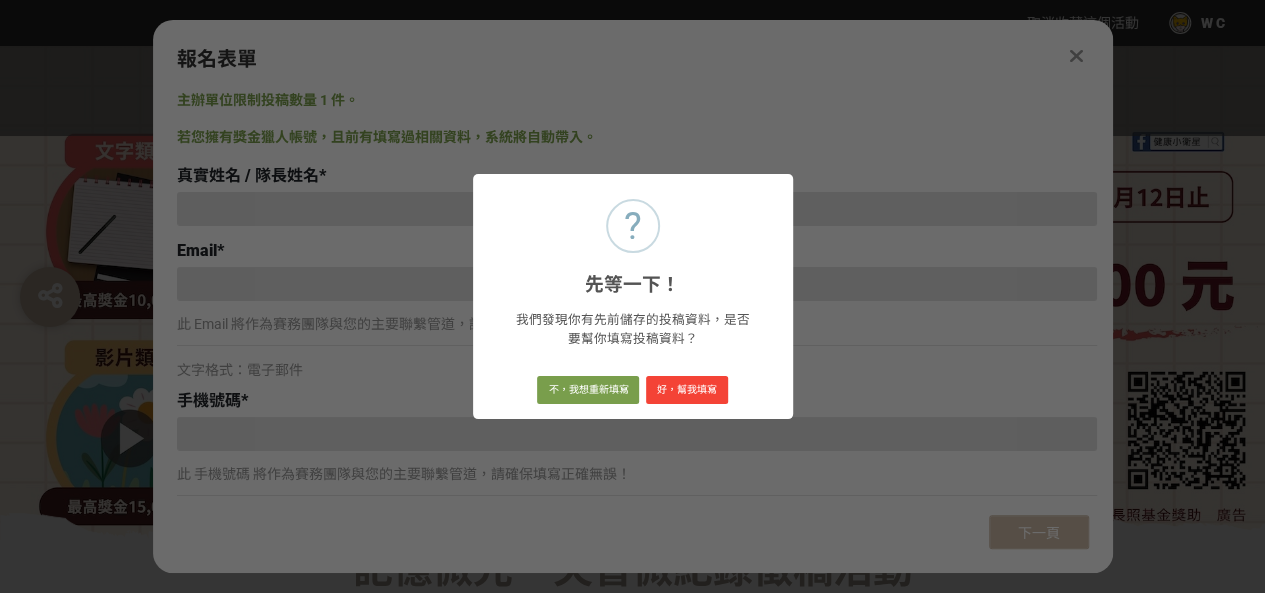 type on "[EMAIL_ADDRESS][DOMAIN_NAME]" 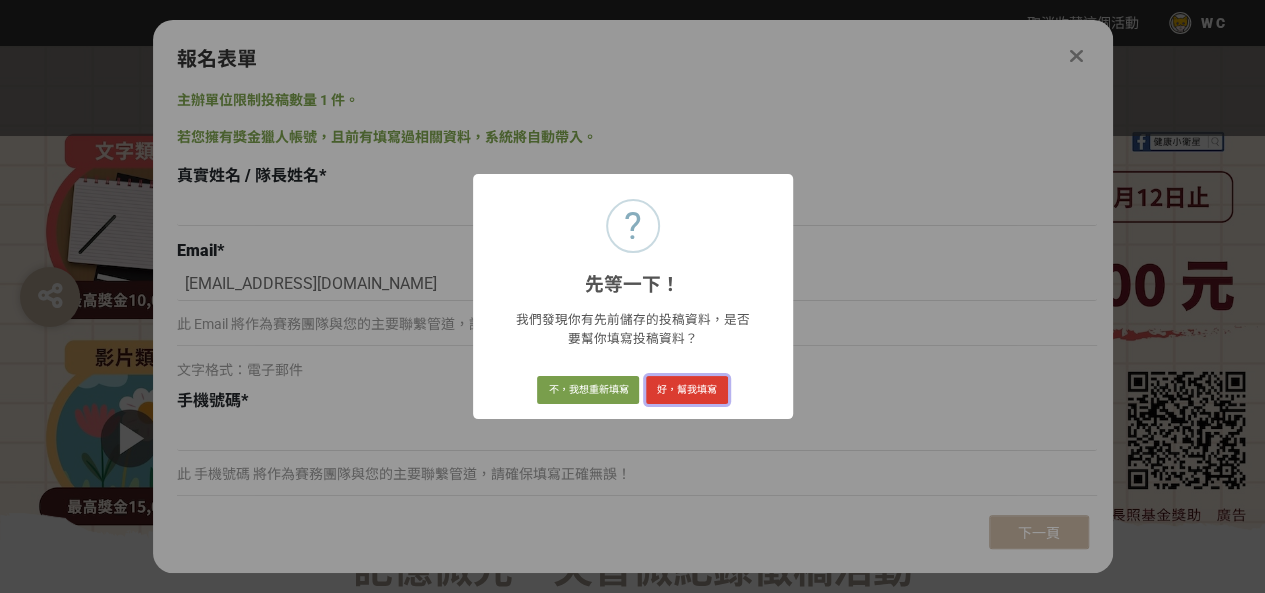 click on "好，幫我填寫" at bounding box center [687, 390] 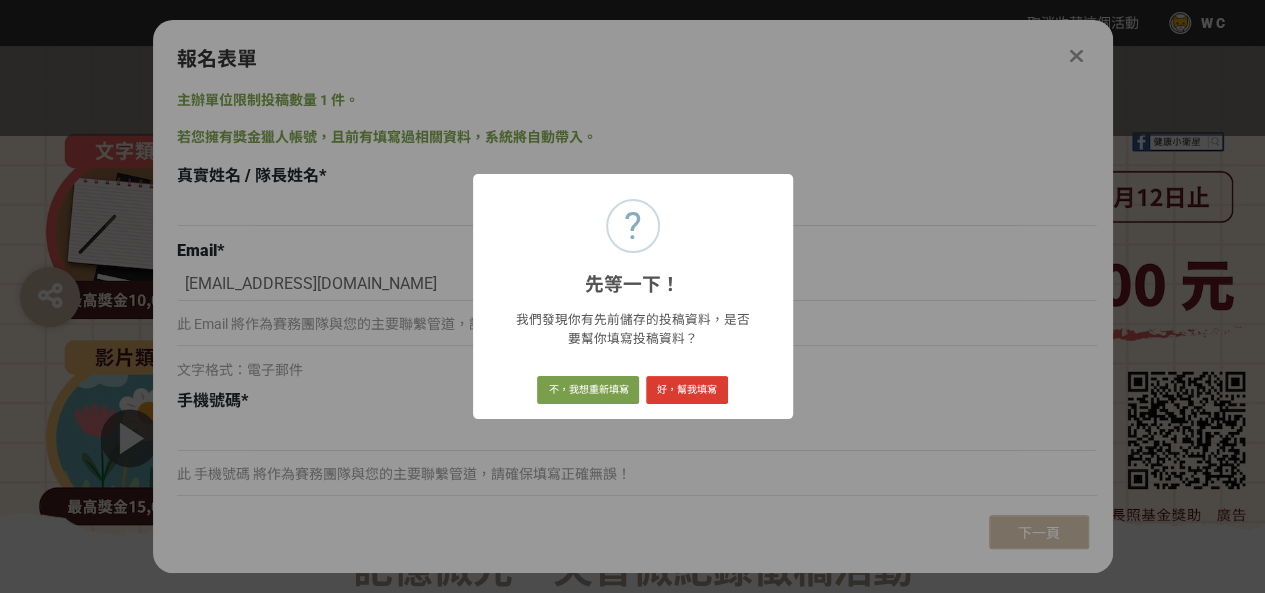 type on "[PERSON_NAME]" 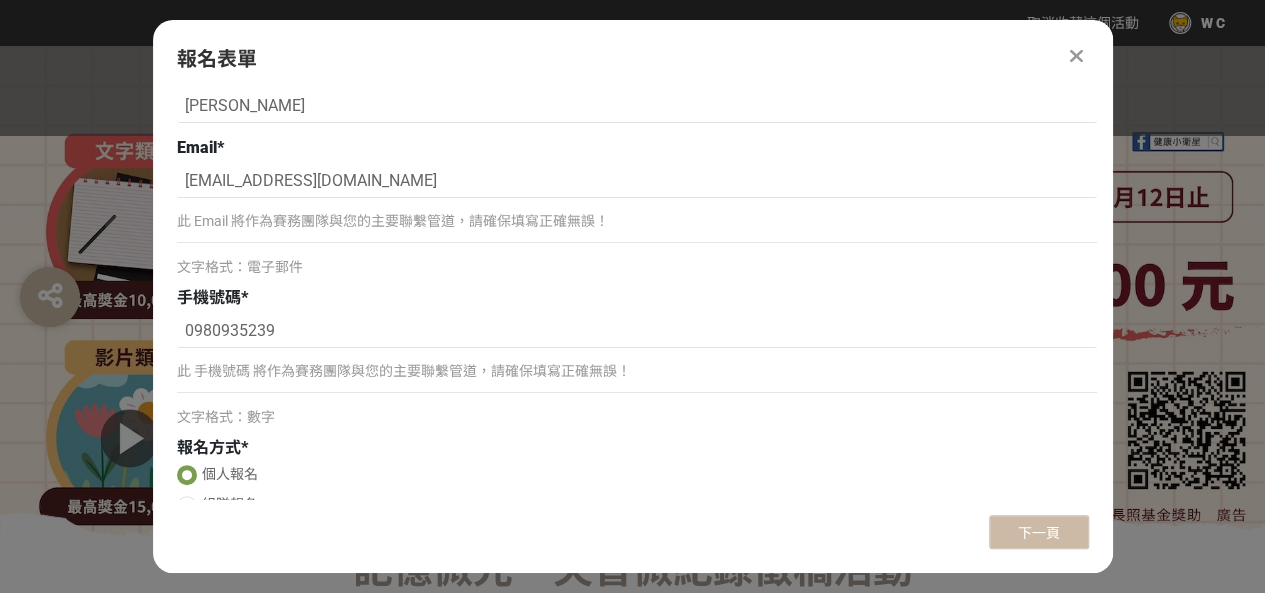 scroll, scrollTop: 199, scrollLeft: 0, axis: vertical 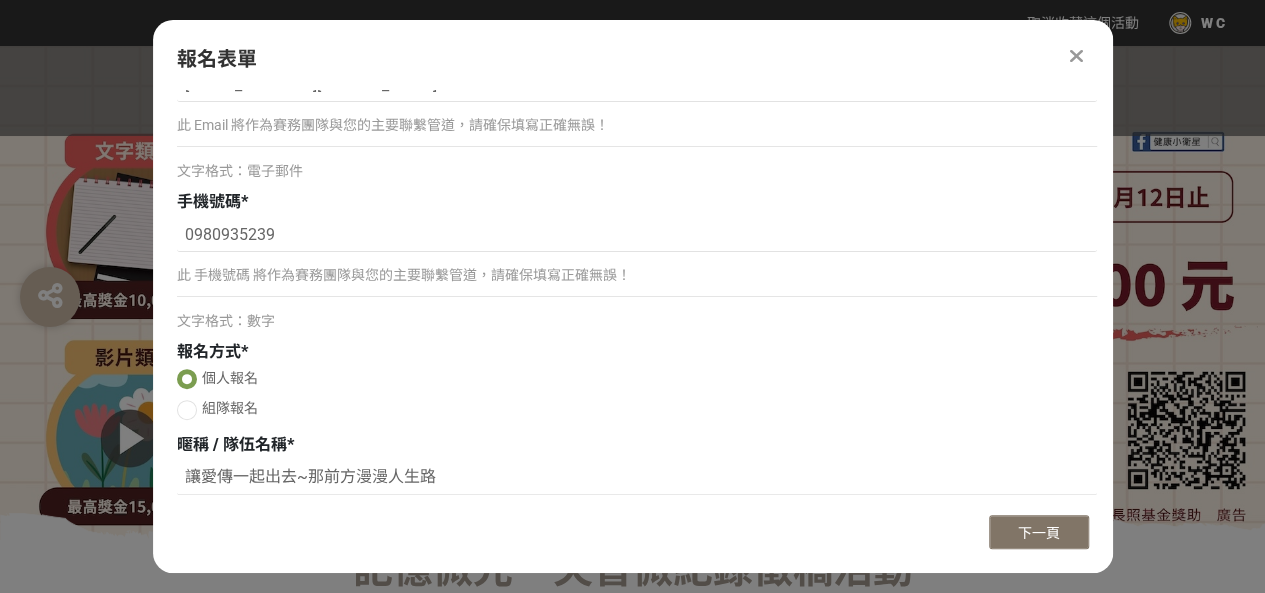 click on "下一頁" at bounding box center (1039, 532) 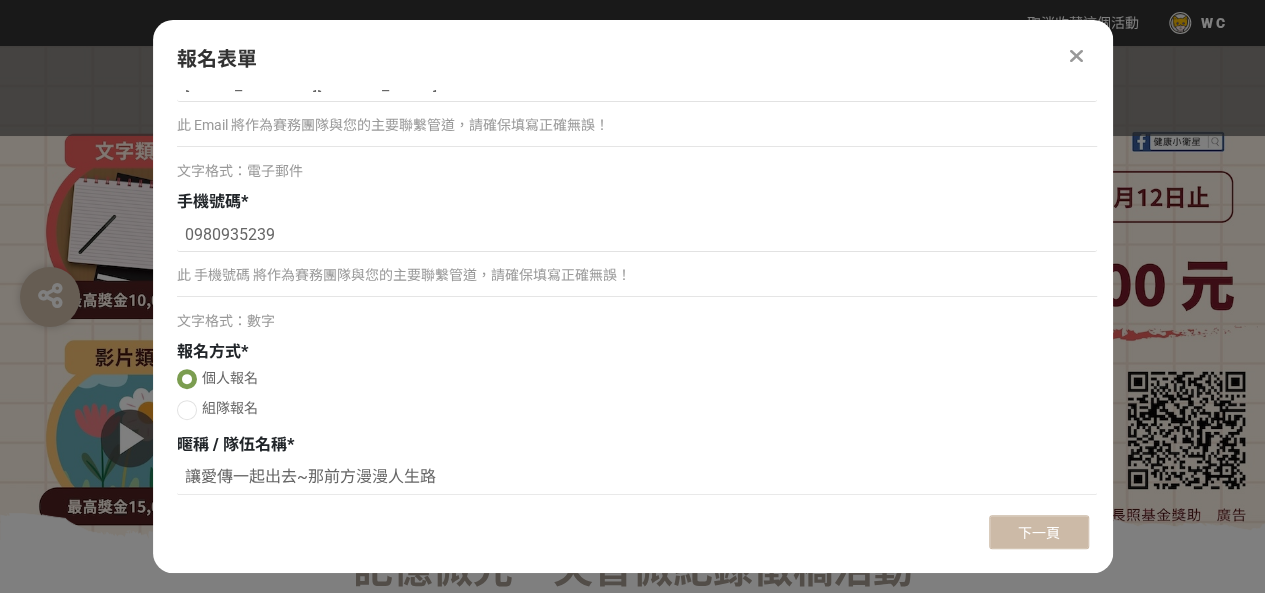 select on "獎金獵人網站" 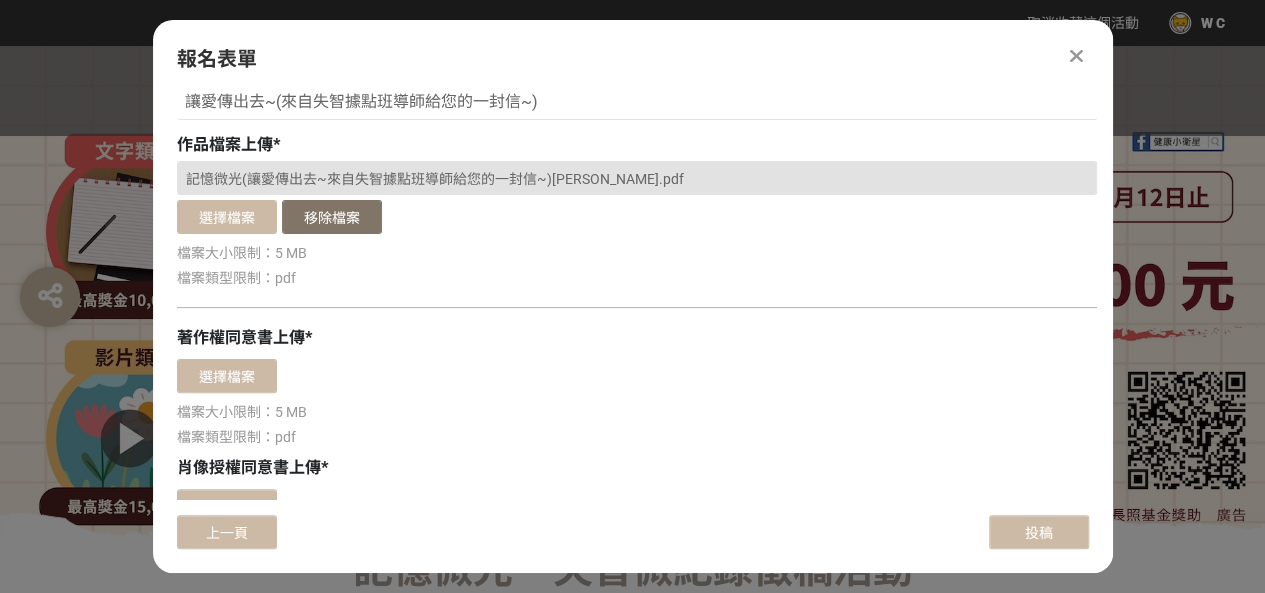 click on "移除檔案" at bounding box center [332, 217] 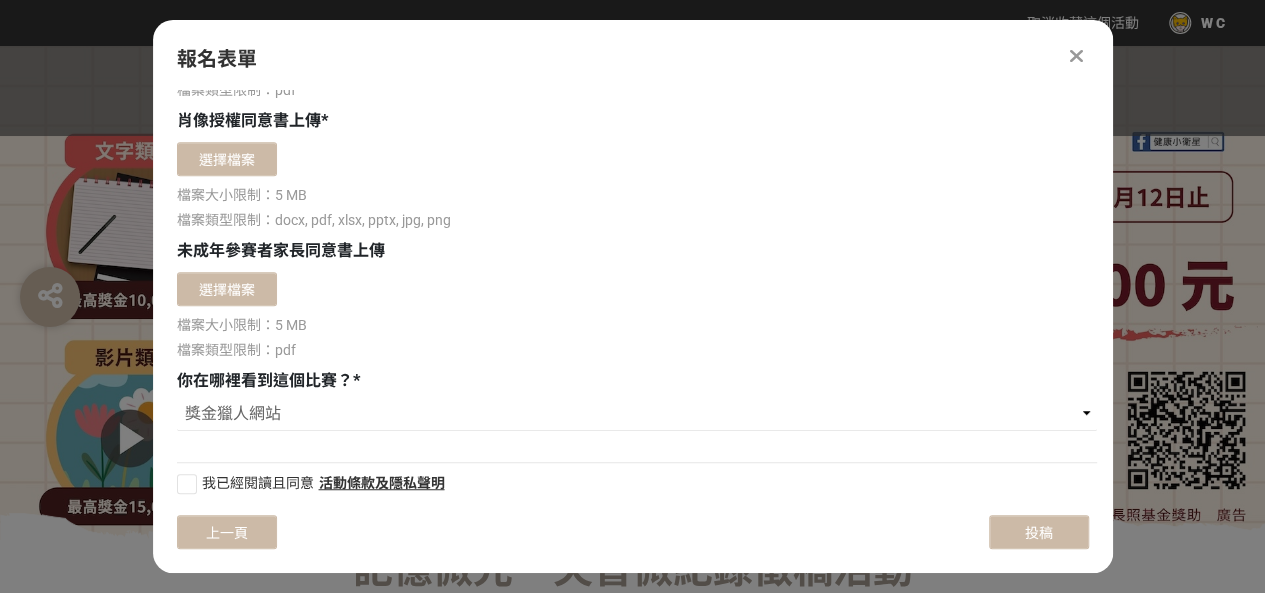 scroll, scrollTop: 522, scrollLeft: 0, axis: vertical 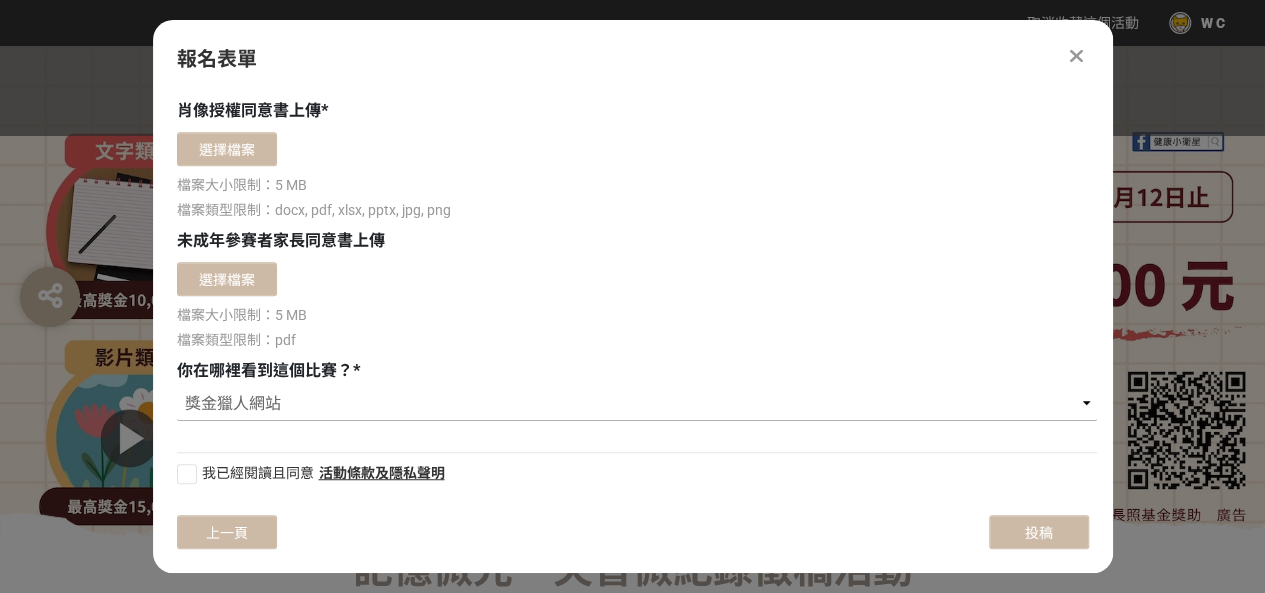 click on "請選擇... 獎金獵人網站 Facebook / Instagram 校園講座 / 老師系上推薦 電子郵件 海報 其他" at bounding box center [637, 404] 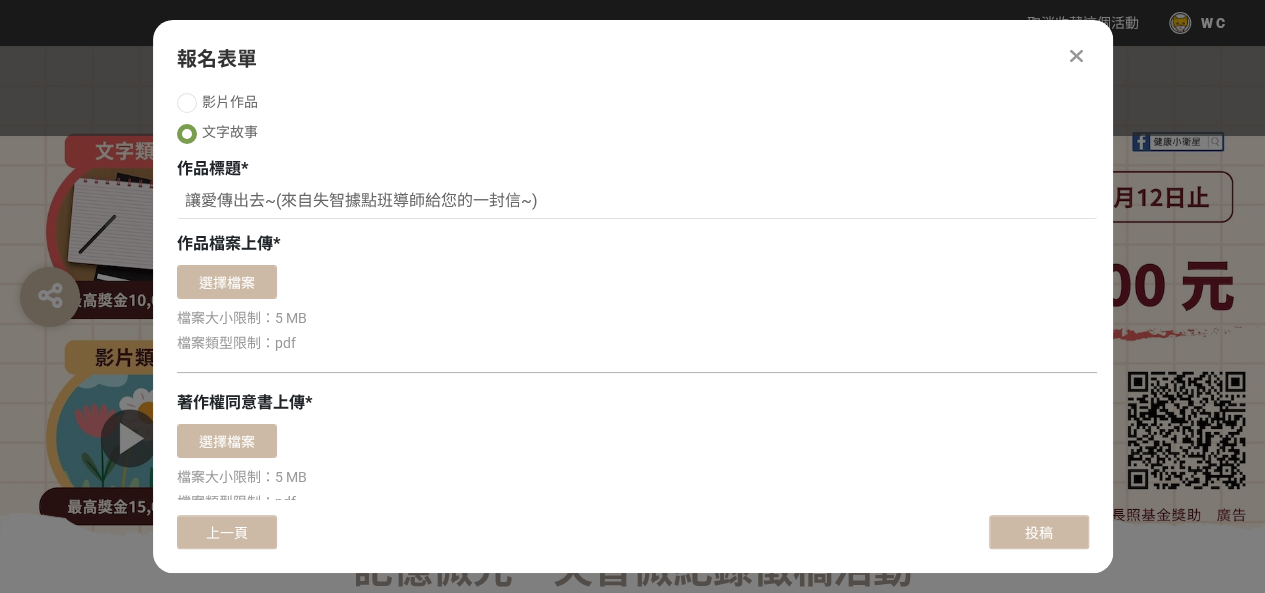 scroll, scrollTop: 0, scrollLeft: 0, axis: both 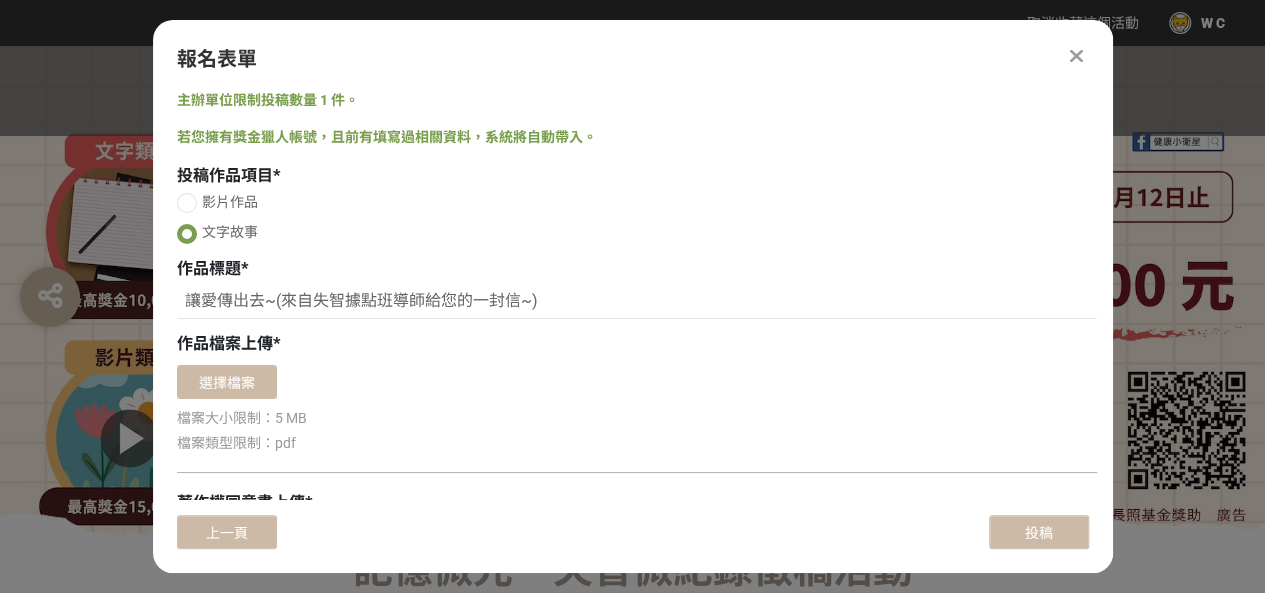 click at bounding box center [1076, 56] 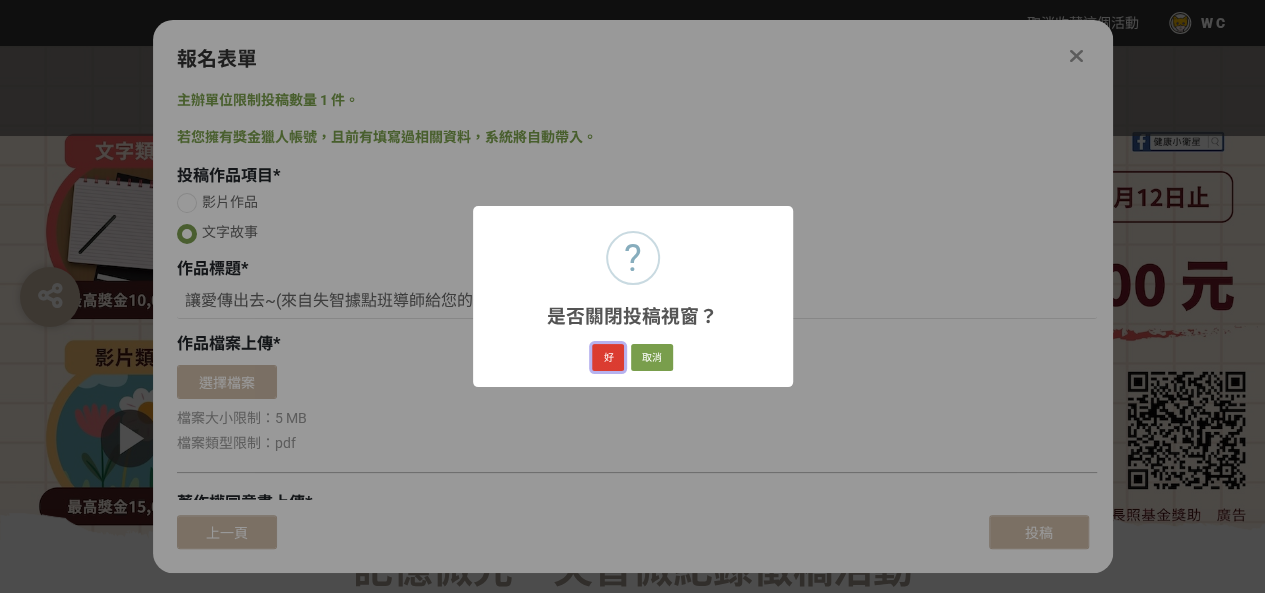 click on "好" at bounding box center [608, 358] 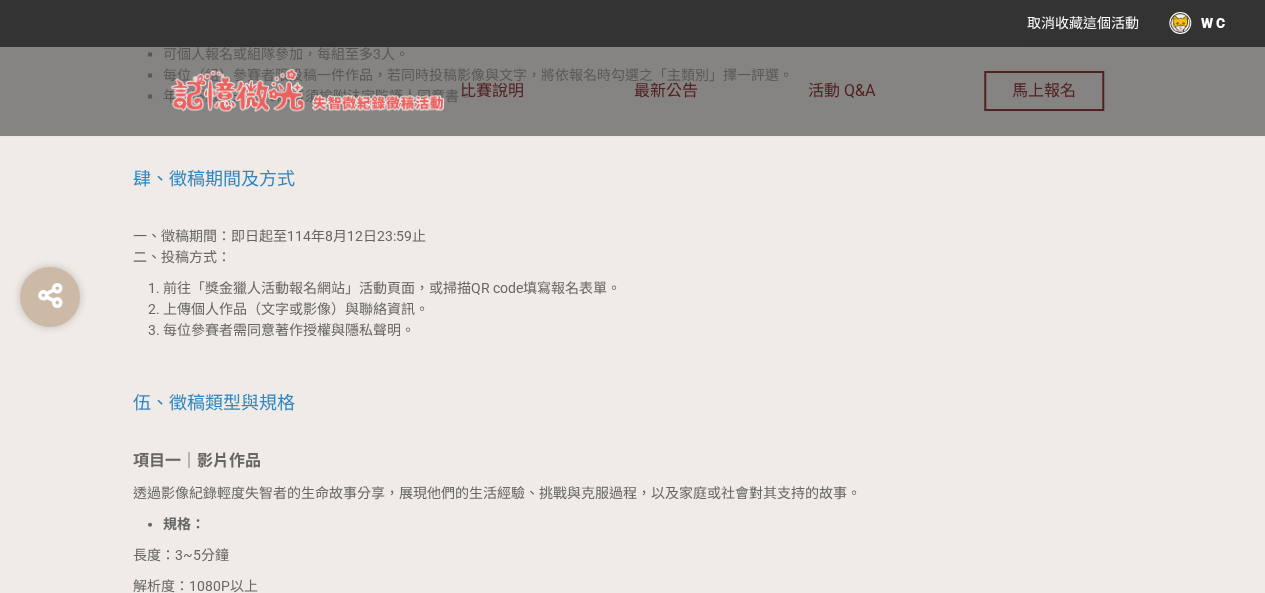 scroll, scrollTop: 2300, scrollLeft: 0, axis: vertical 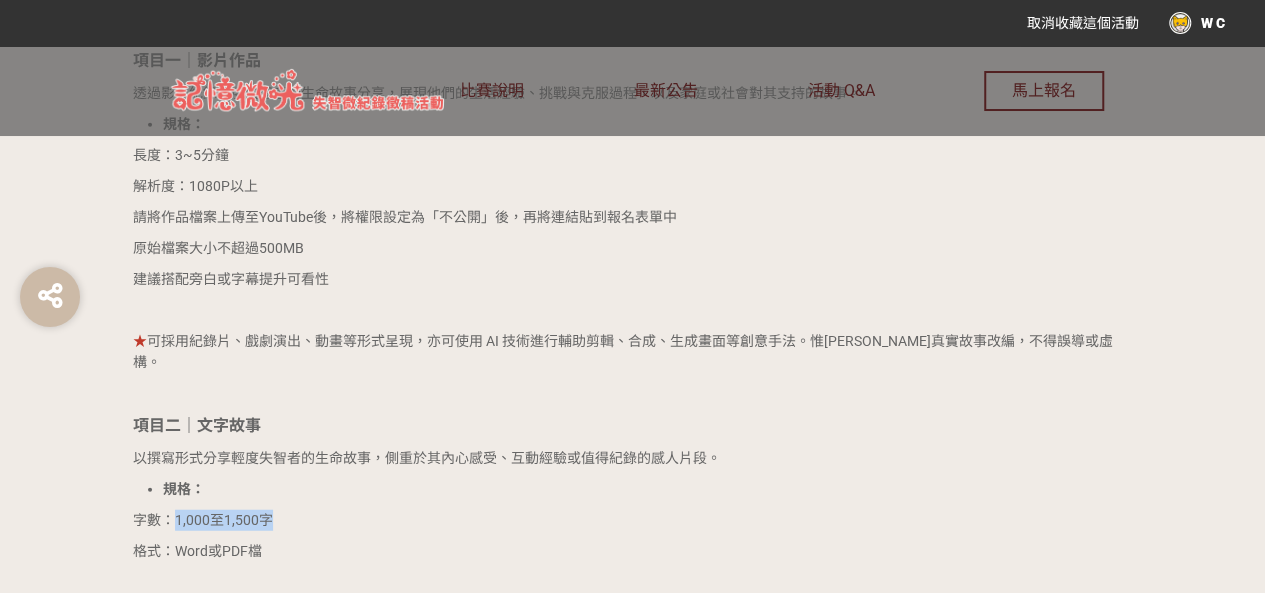 drag, startPoint x: 175, startPoint y: 501, endPoint x: 281, endPoint y: 495, distance: 106.16968 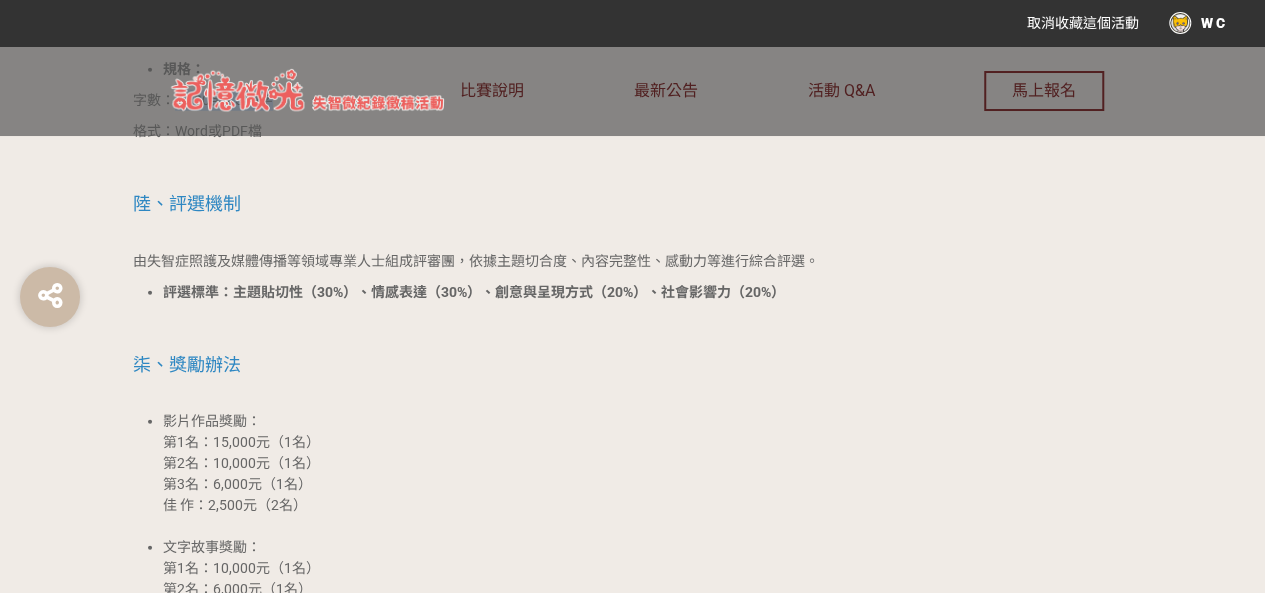 scroll, scrollTop: 2700, scrollLeft: 0, axis: vertical 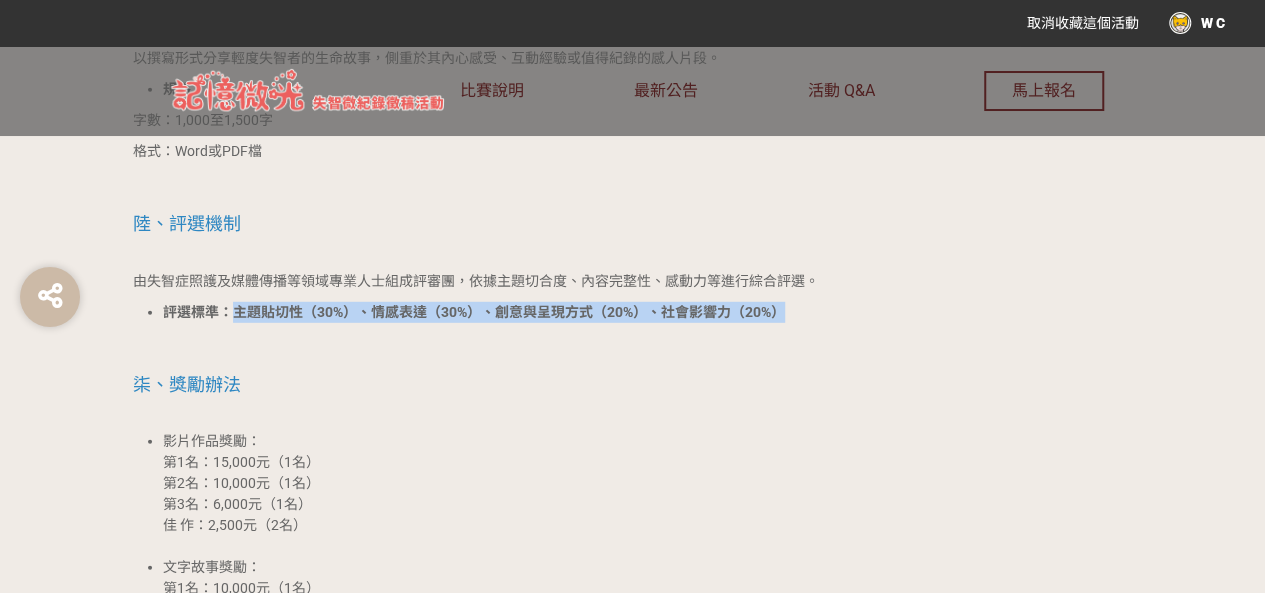 drag, startPoint x: 236, startPoint y: 296, endPoint x: 786, endPoint y: 300, distance: 550.0145 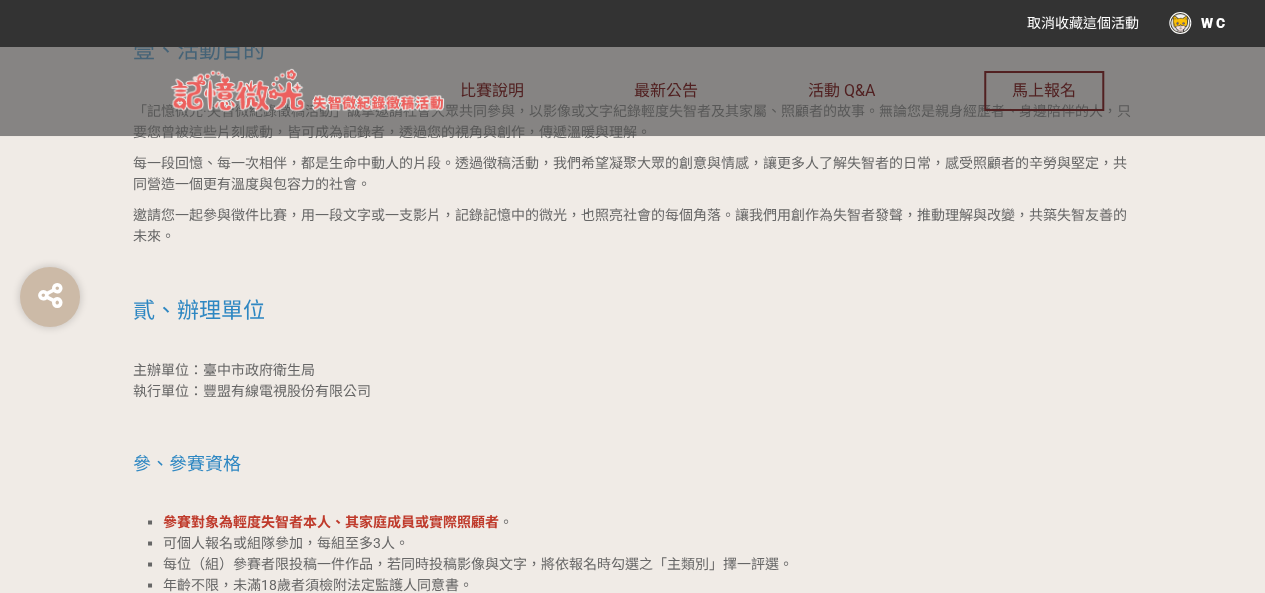 scroll, scrollTop: 1300, scrollLeft: 0, axis: vertical 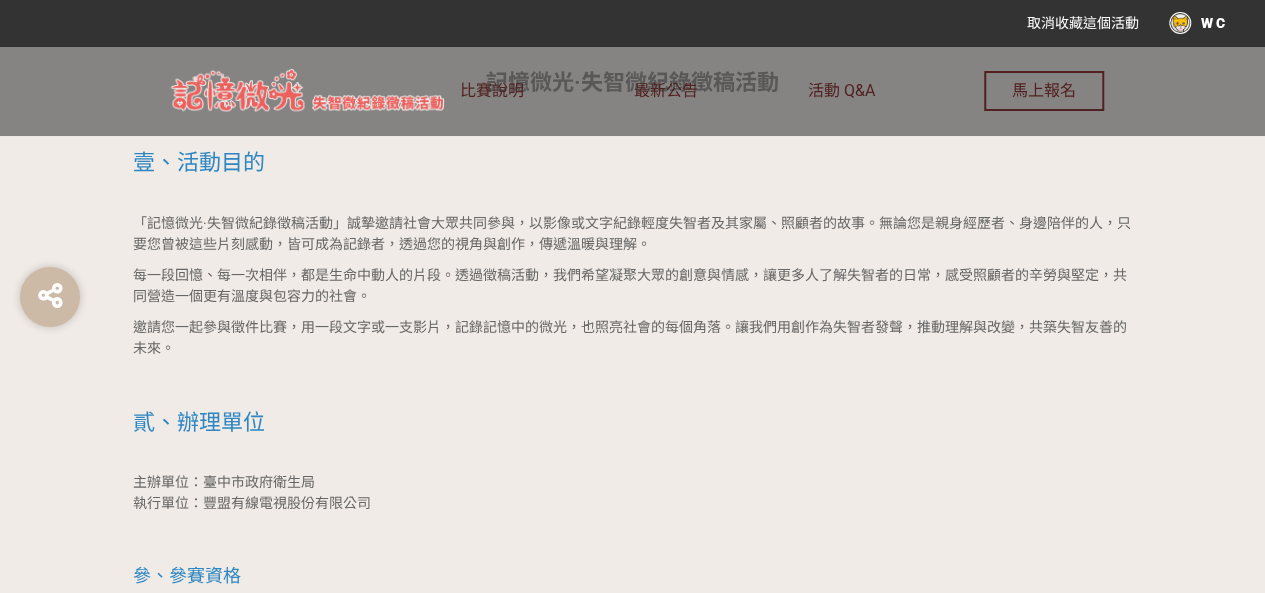click at bounding box center [633, 379] 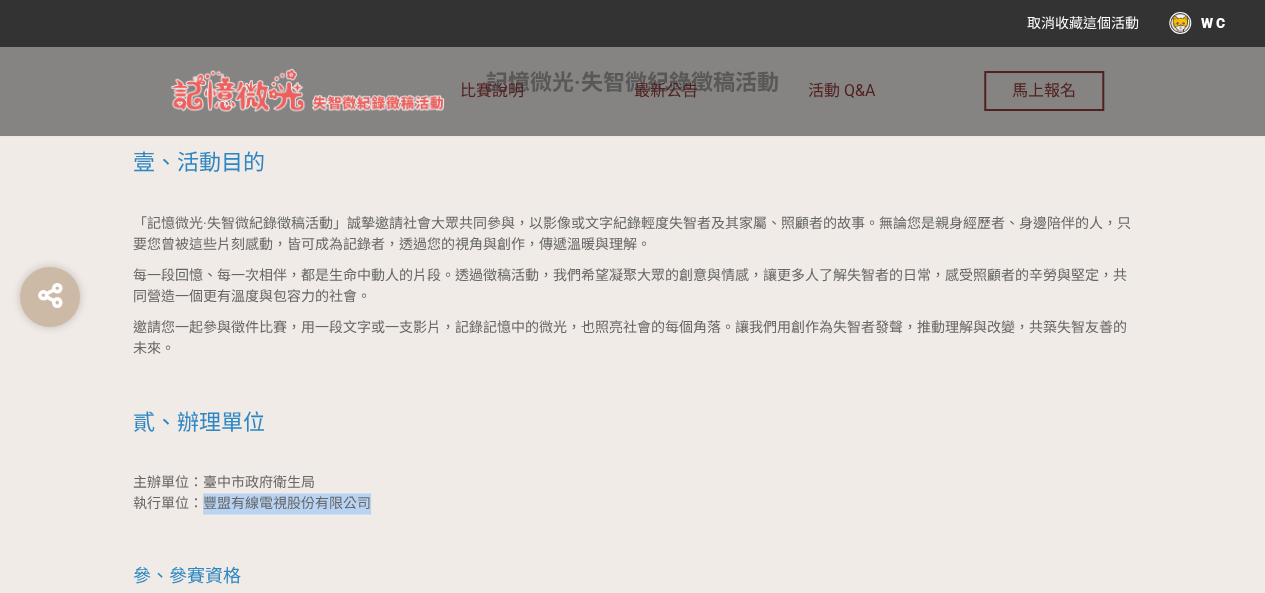 drag, startPoint x: 199, startPoint y: 497, endPoint x: 402, endPoint y: 505, distance: 203.15758 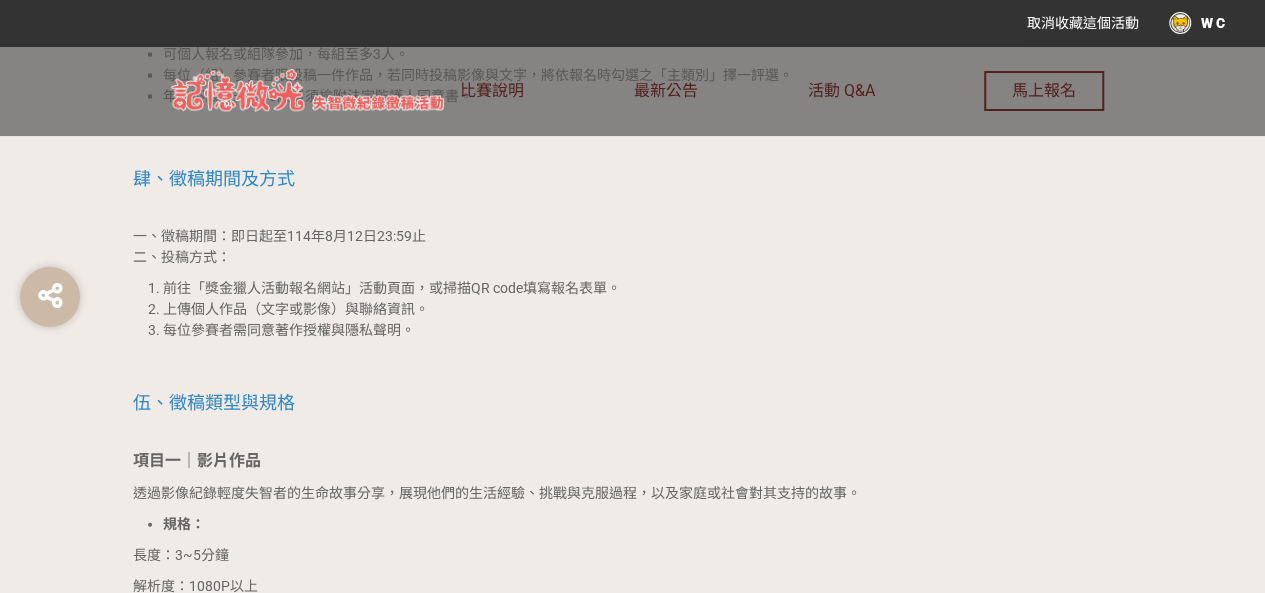 click on "每位參賽者需同意著作授權與隱私聲明。" at bounding box center (648, 330) 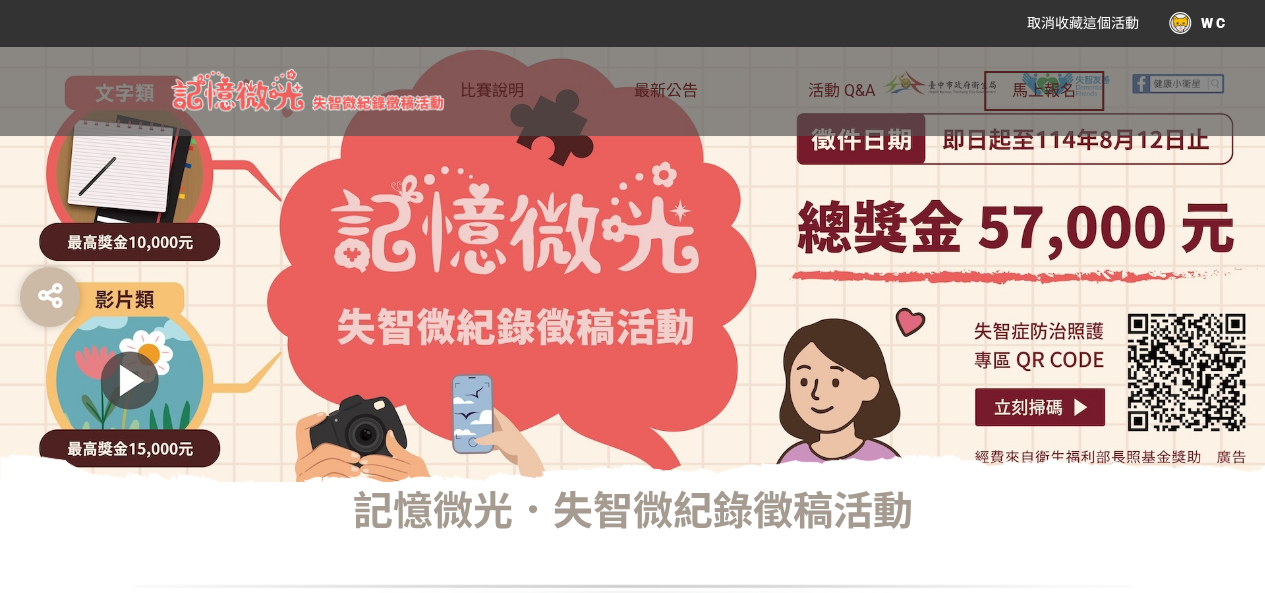 scroll, scrollTop: 0, scrollLeft: 0, axis: both 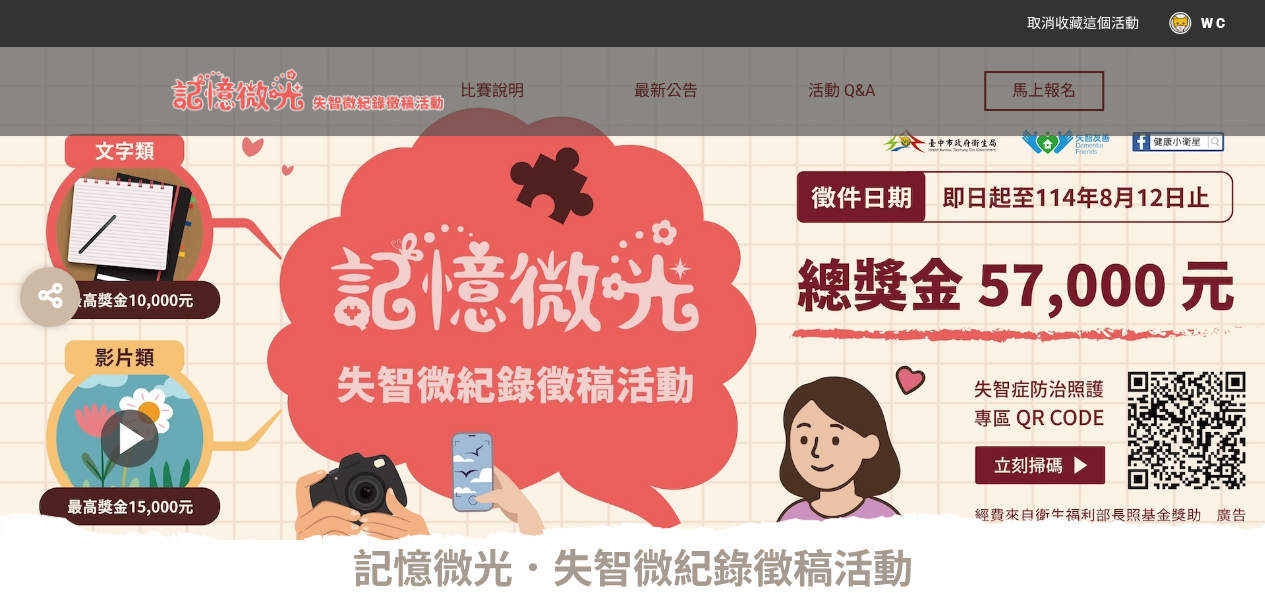 click on "W C" at bounding box center (1197, 23) 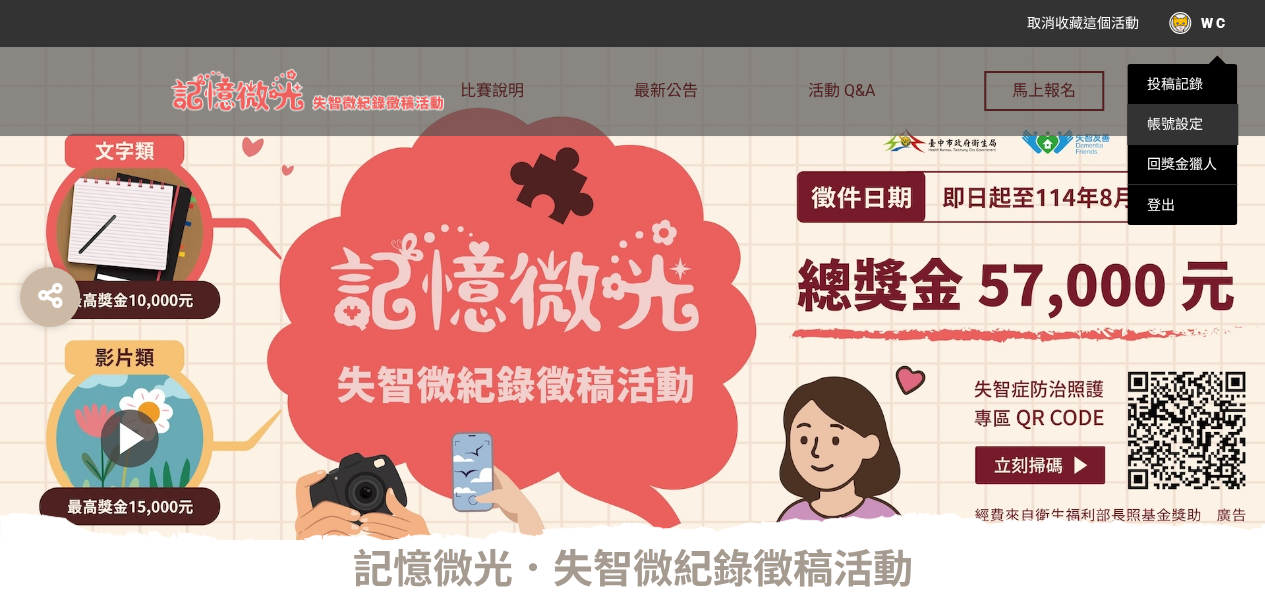 click on "帳號設定" at bounding box center [1175, 124] 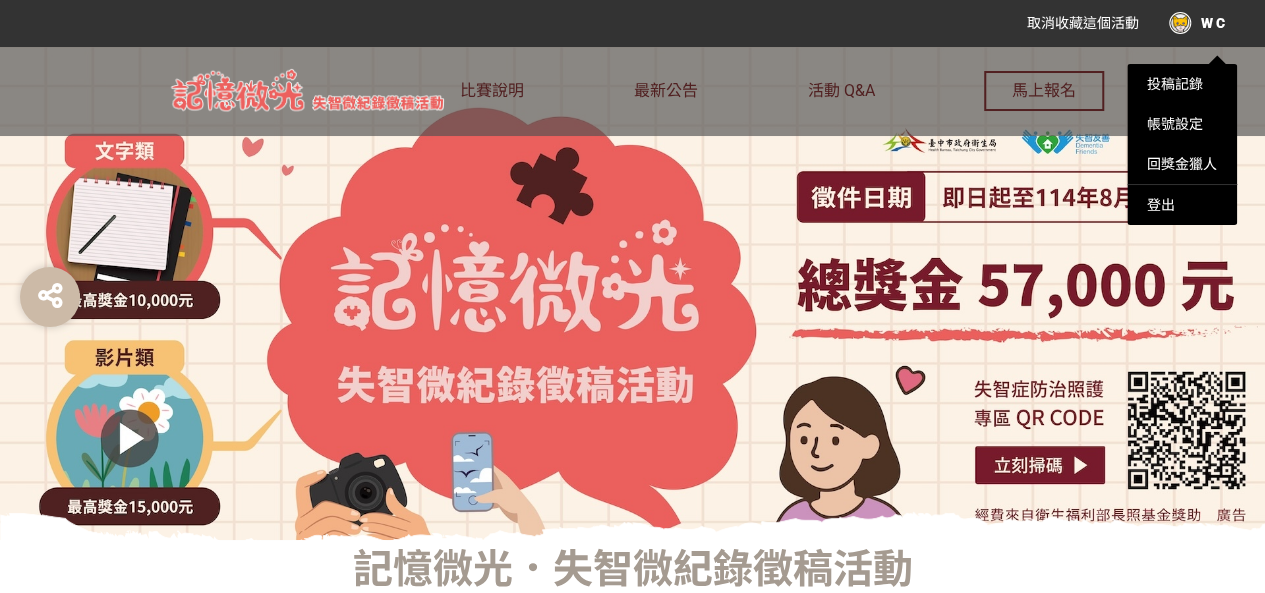 click at bounding box center (632, 296) 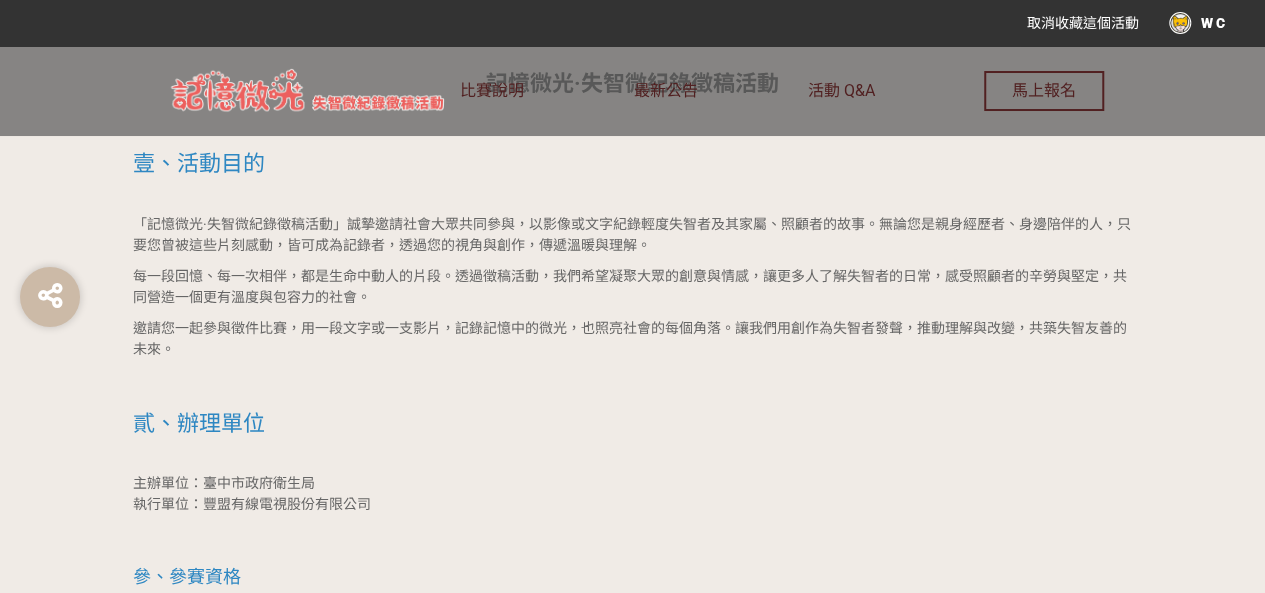 scroll, scrollTop: 1300, scrollLeft: 0, axis: vertical 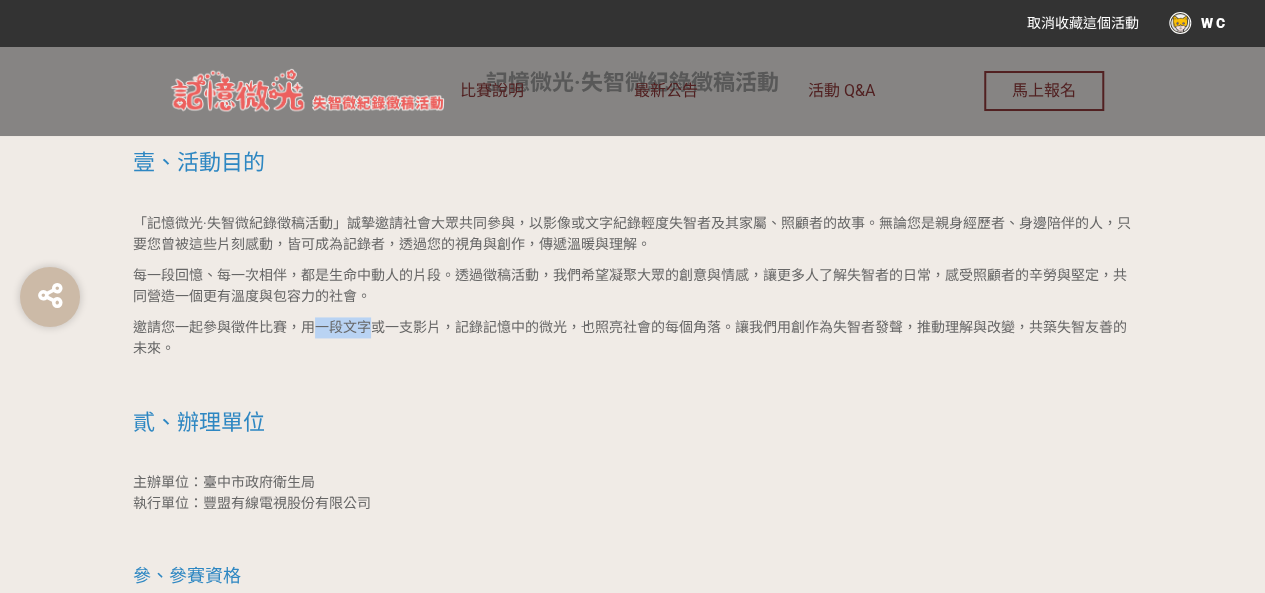 drag, startPoint x: 317, startPoint y: 328, endPoint x: 365, endPoint y: 333, distance: 48.259712 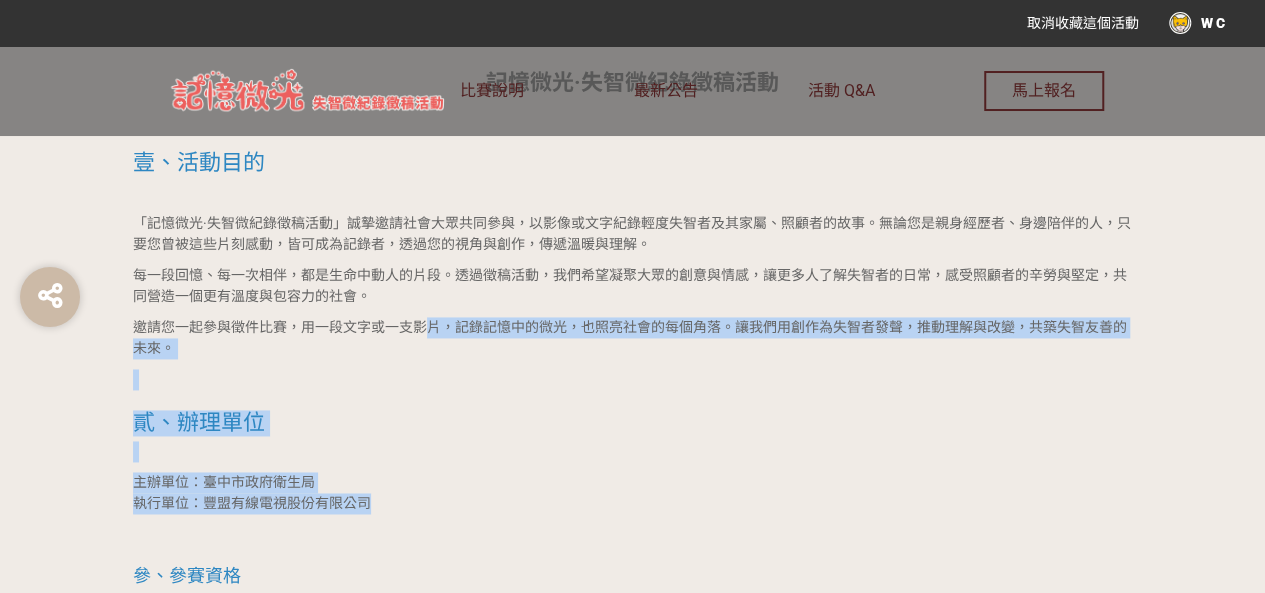 drag, startPoint x: 432, startPoint y: 329, endPoint x: 885, endPoint y: 501, distance: 484.55444 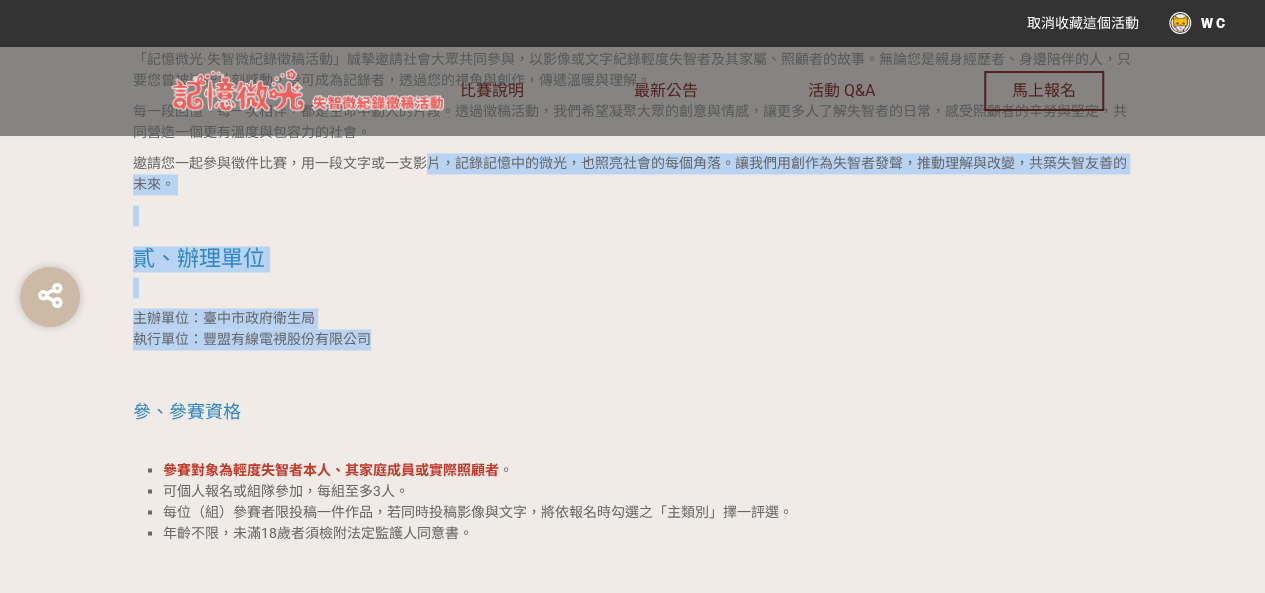 scroll, scrollTop: 1600, scrollLeft: 0, axis: vertical 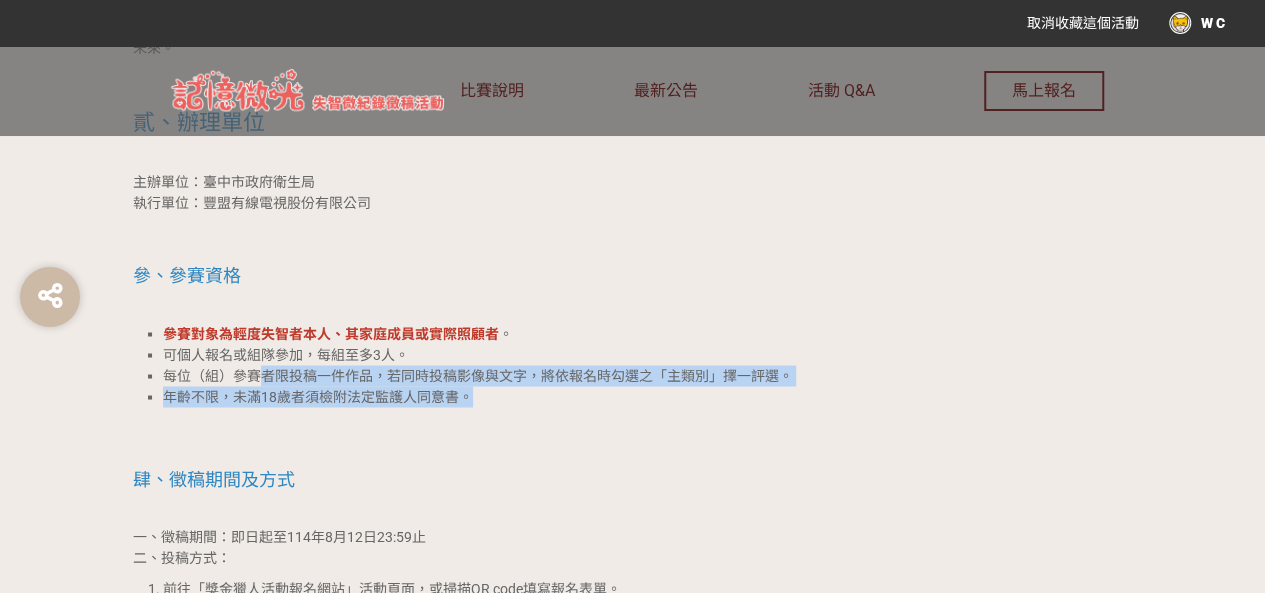 drag, startPoint x: 259, startPoint y: 379, endPoint x: 496, endPoint y: 401, distance: 238.0189 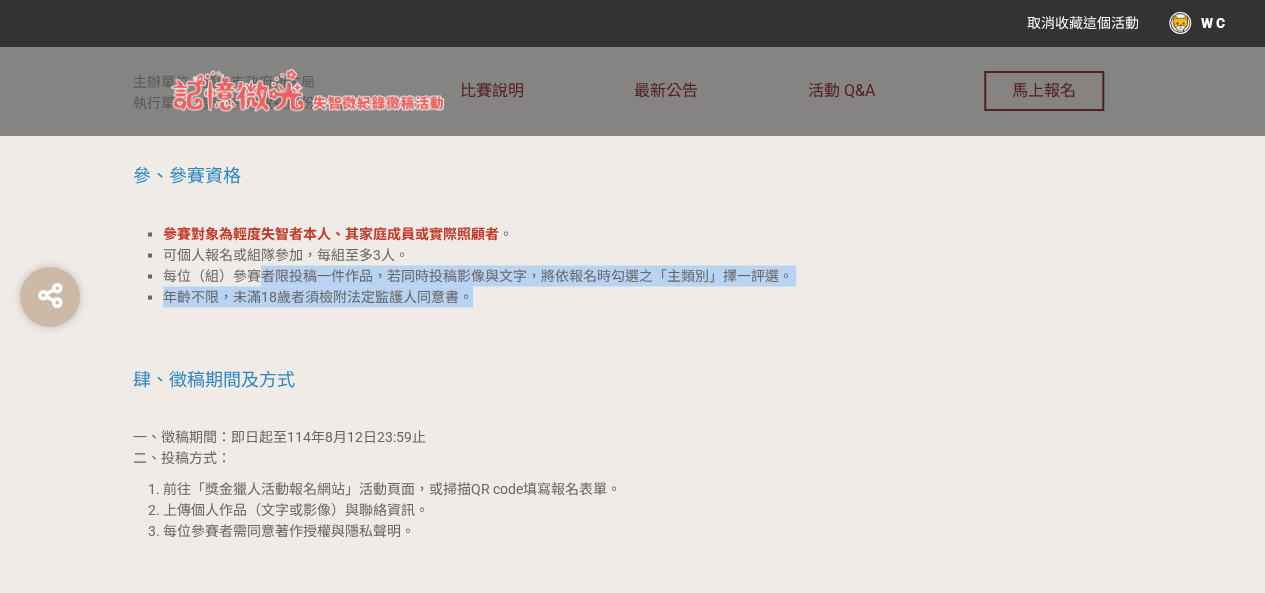 scroll, scrollTop: 1800, scrollLeft: 0, axis: vertical 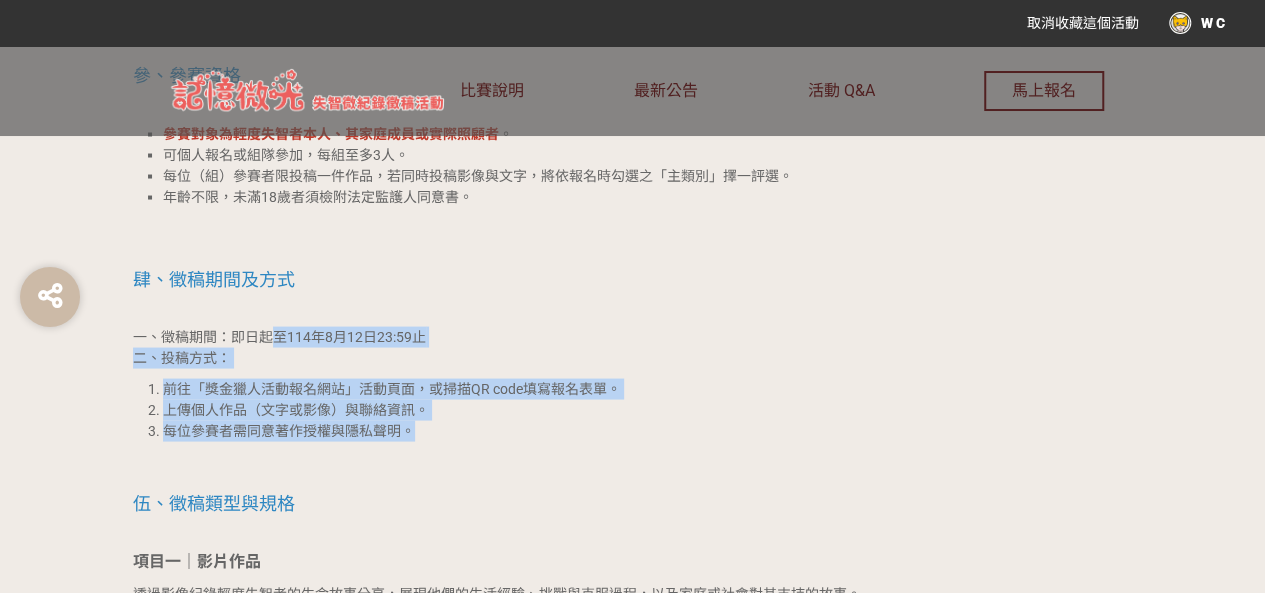 drag, startPoint x: 278, startPoint y: 335, endPoint x: 464, endPoint y: 422, distance: 205.34119 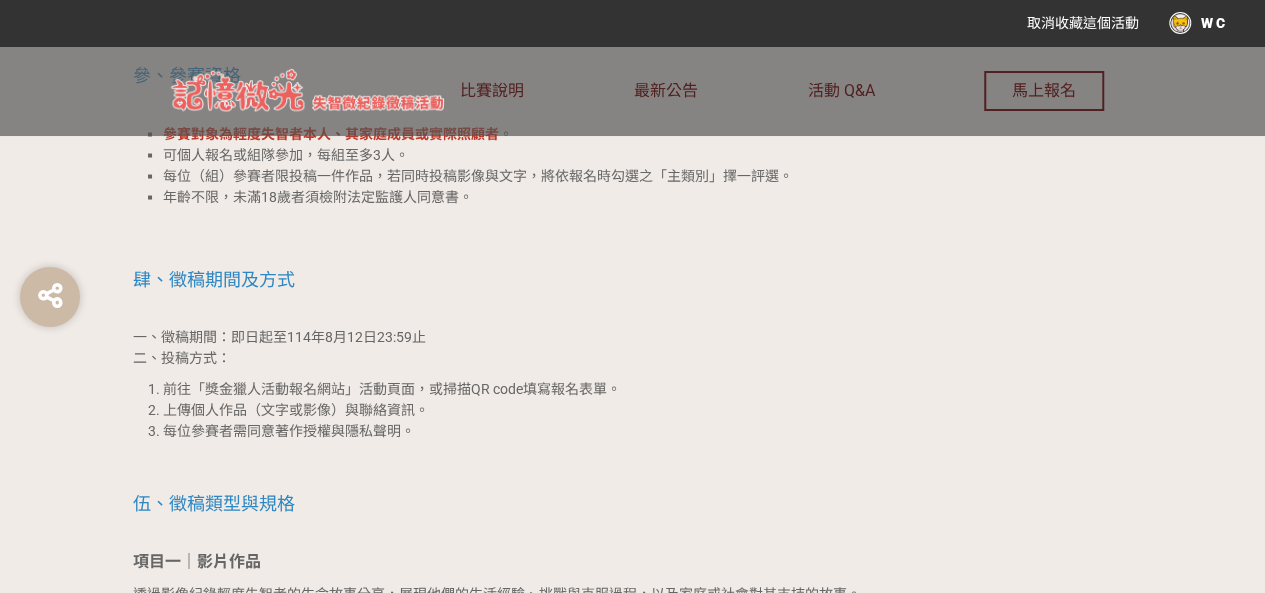 click on "伍、徵稿類型與規格" at bounding box center [633, 503] 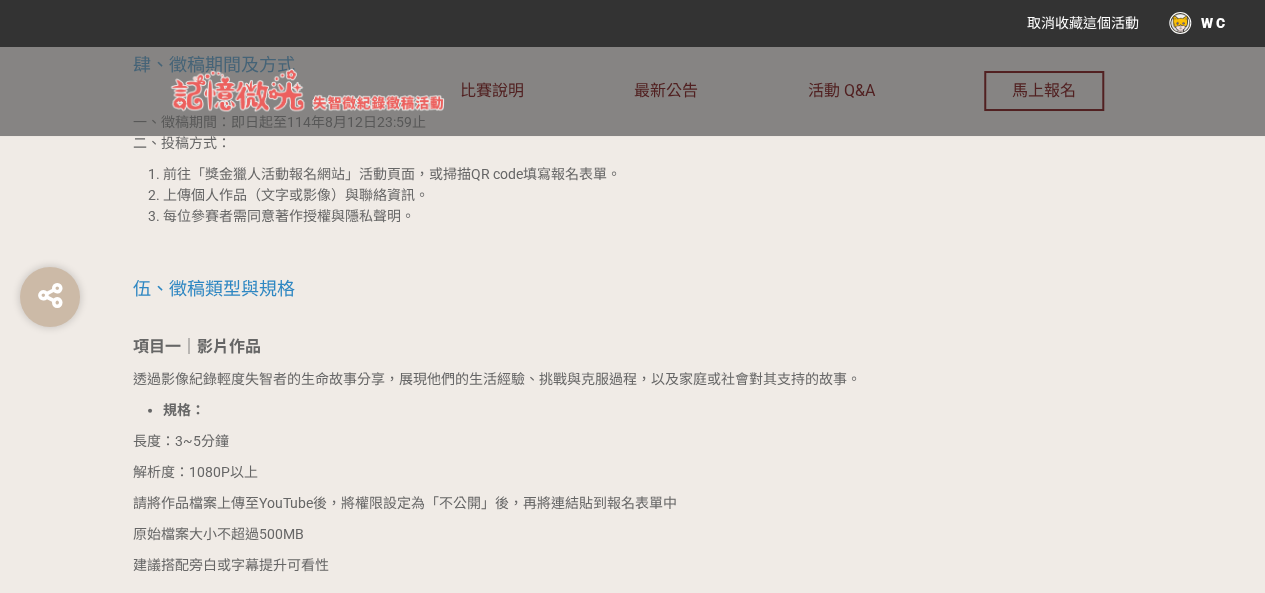 scroll, scrollTop: 2200, scrollLeft: 0, axis: vertical 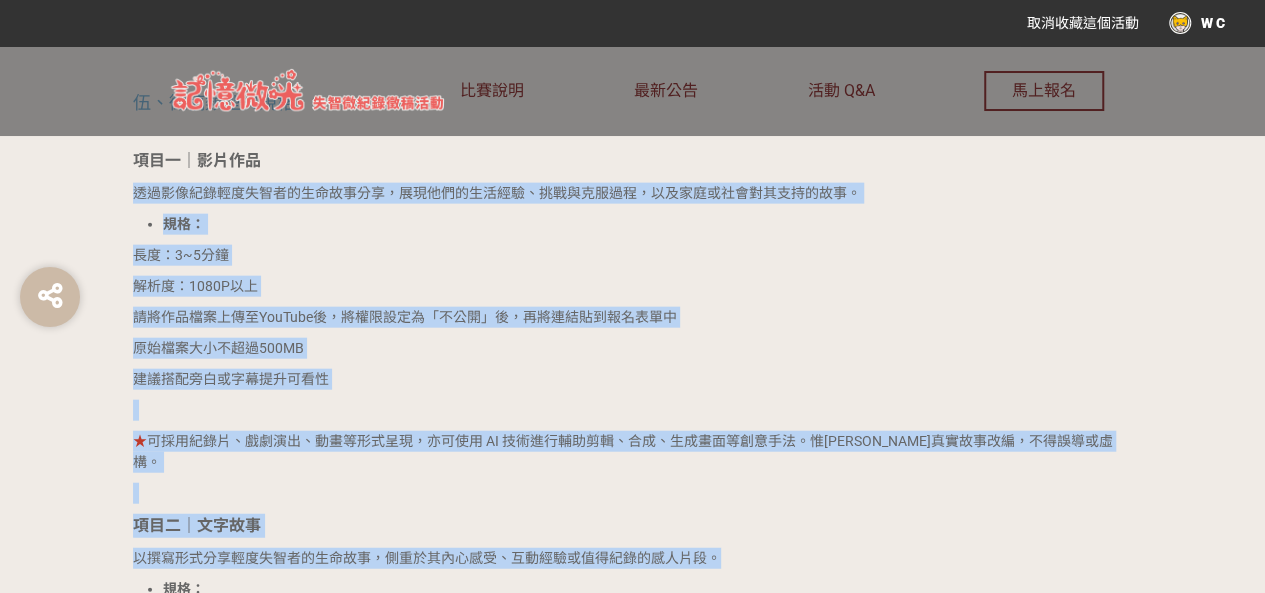 drag, startPoint x: 126, startPoint y: 197, endPoint x: 756, endPoint y: 544, distance: 719.24194 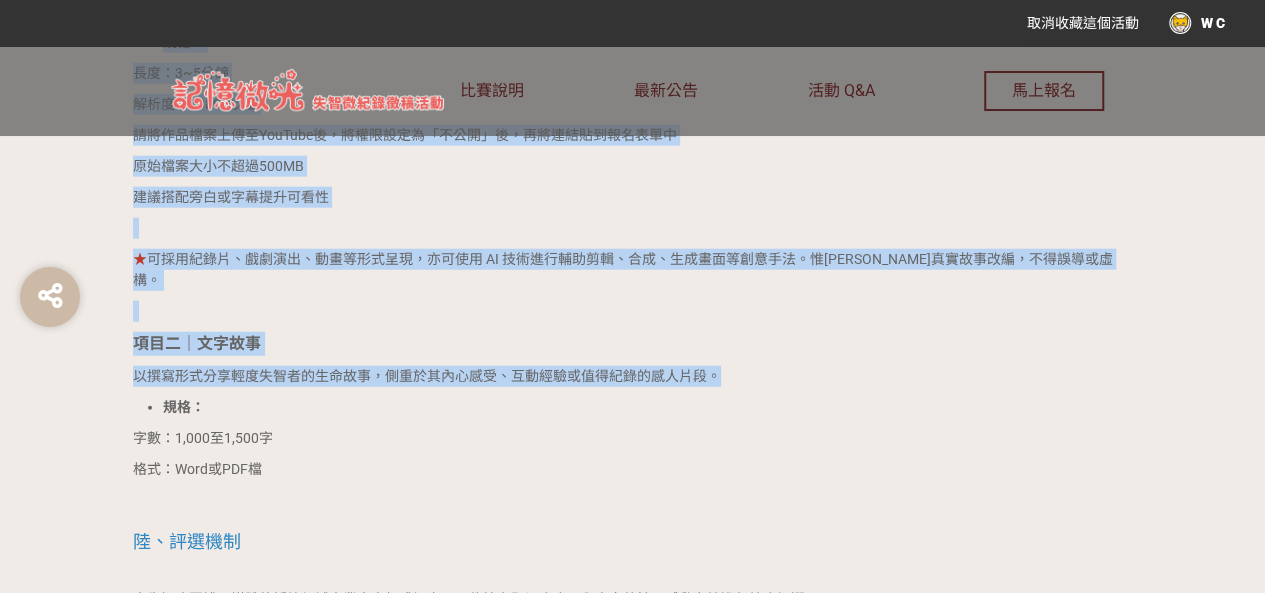 scroll, scrollTop: 2500, scrollLeft: 0, axis: vertical 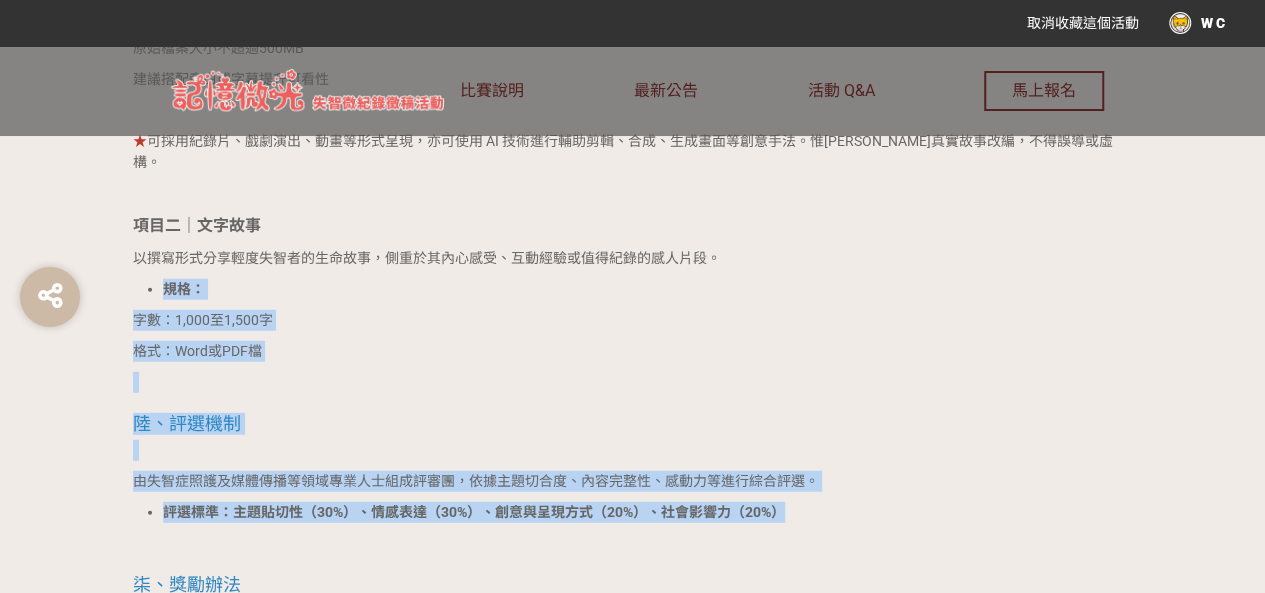 drag, startPoint x: 132, startPoint y: 270, endPoint x: 838, endPoint y: 493, distance: 740.38165 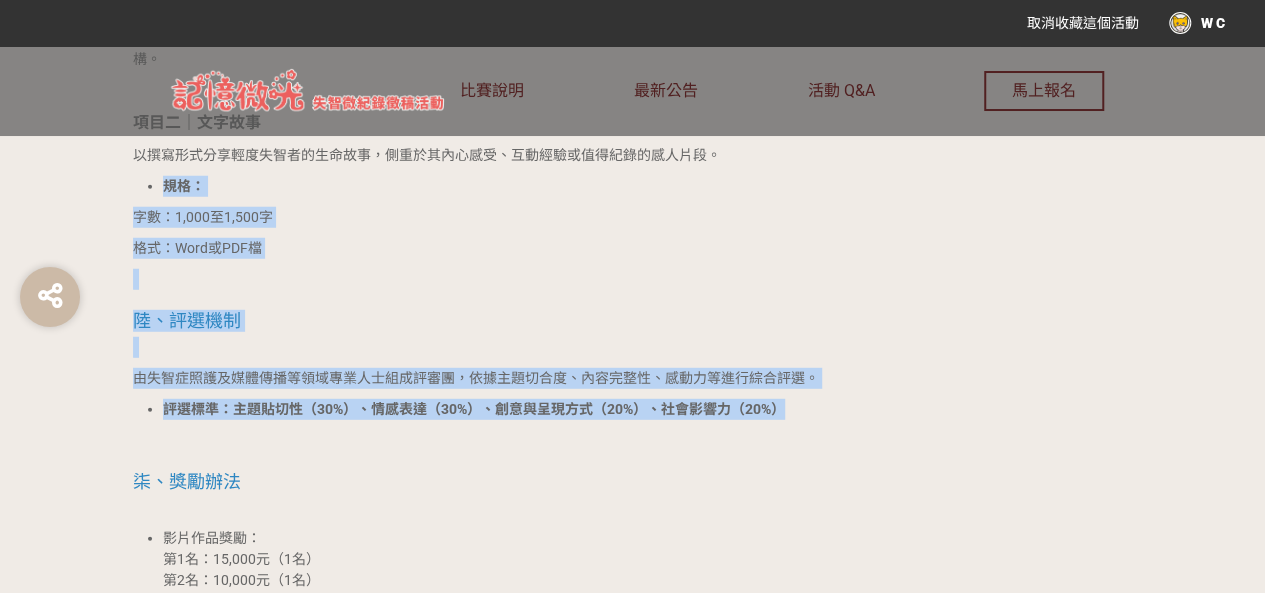 scroll, scrollTop: 2700, scrollLeft: 0, axis: vertical 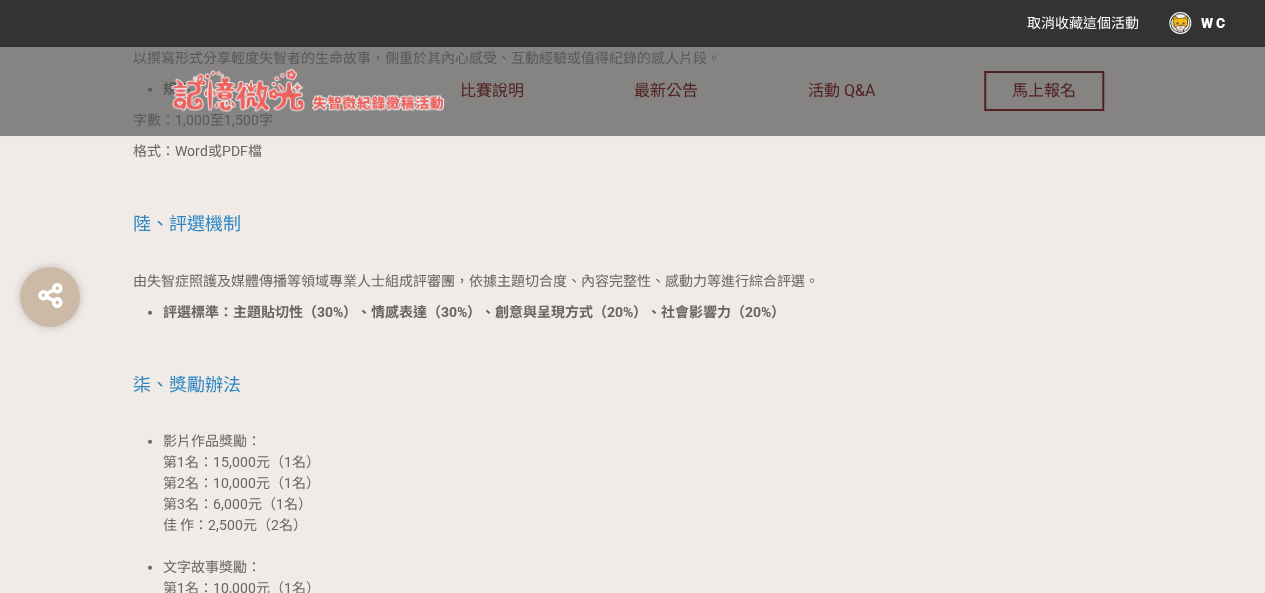 click at bounding box center (633, 343) 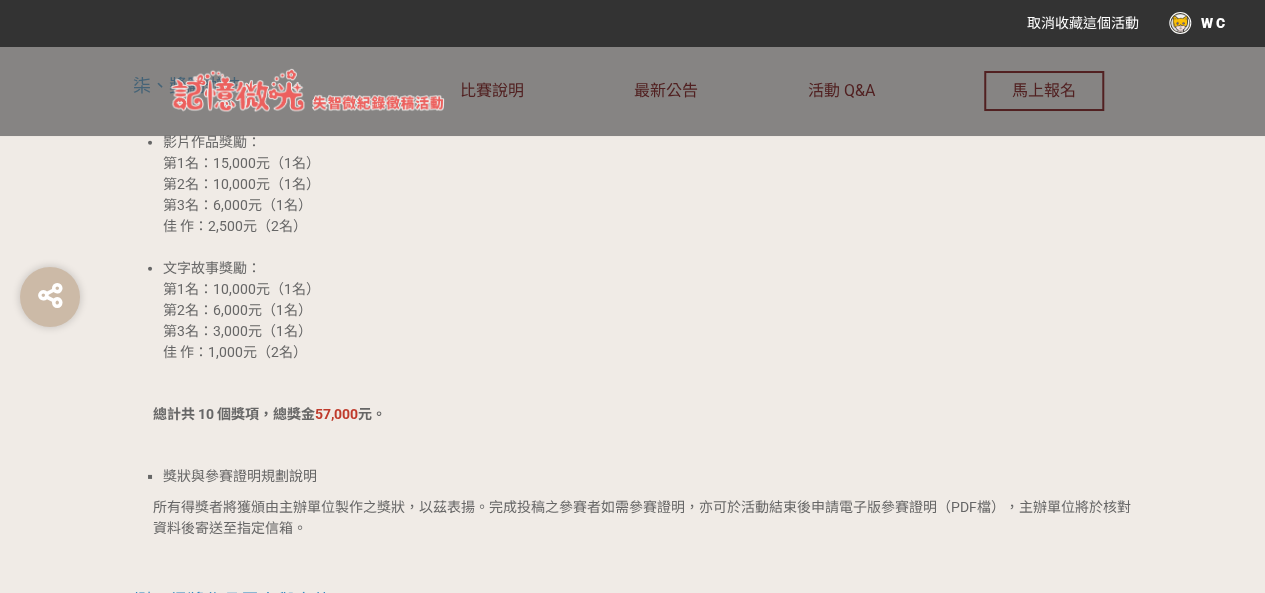 scroll, scrollTop: 3000, scrollLeft: 0, axis: vertical 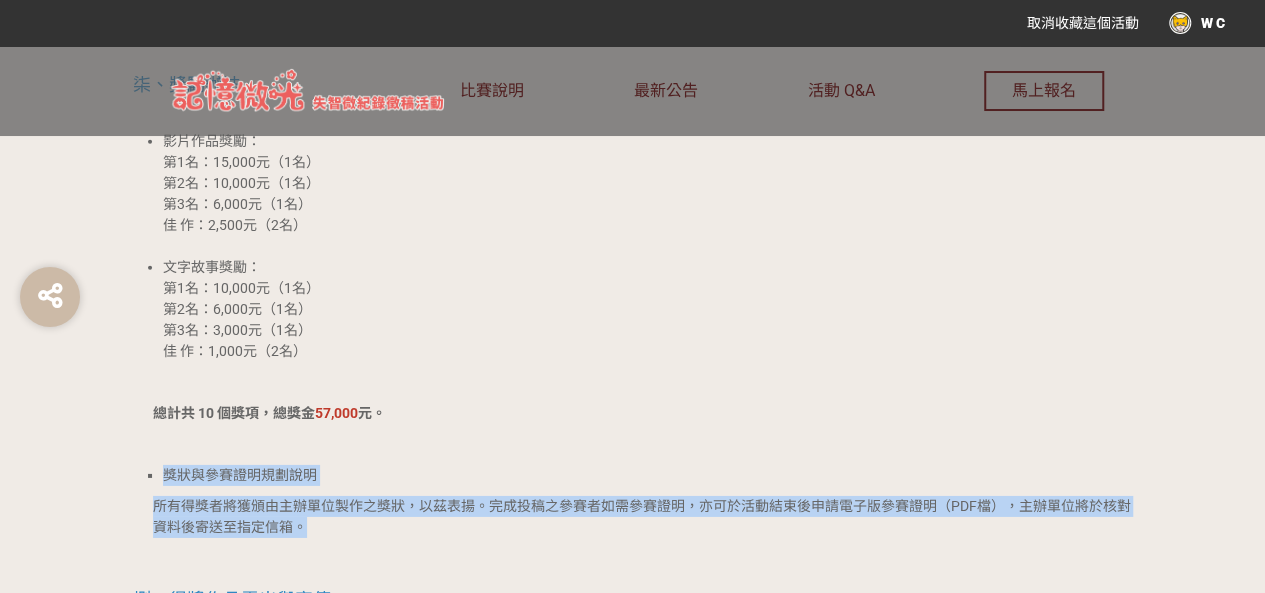 drag, startPoint x: 192, startPoint y: 458, endPoint x: 435, endPoint y: 513, distance: 249.14655 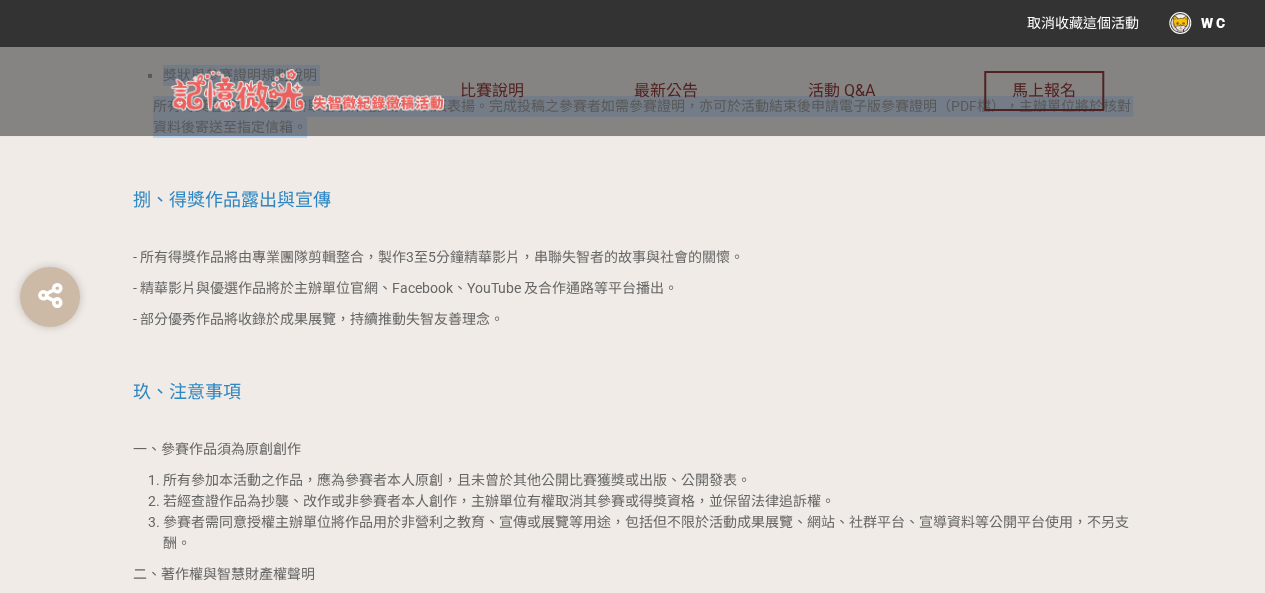 scroll, scrollTop: 3500, scrollLeft: 0, axis: vertical 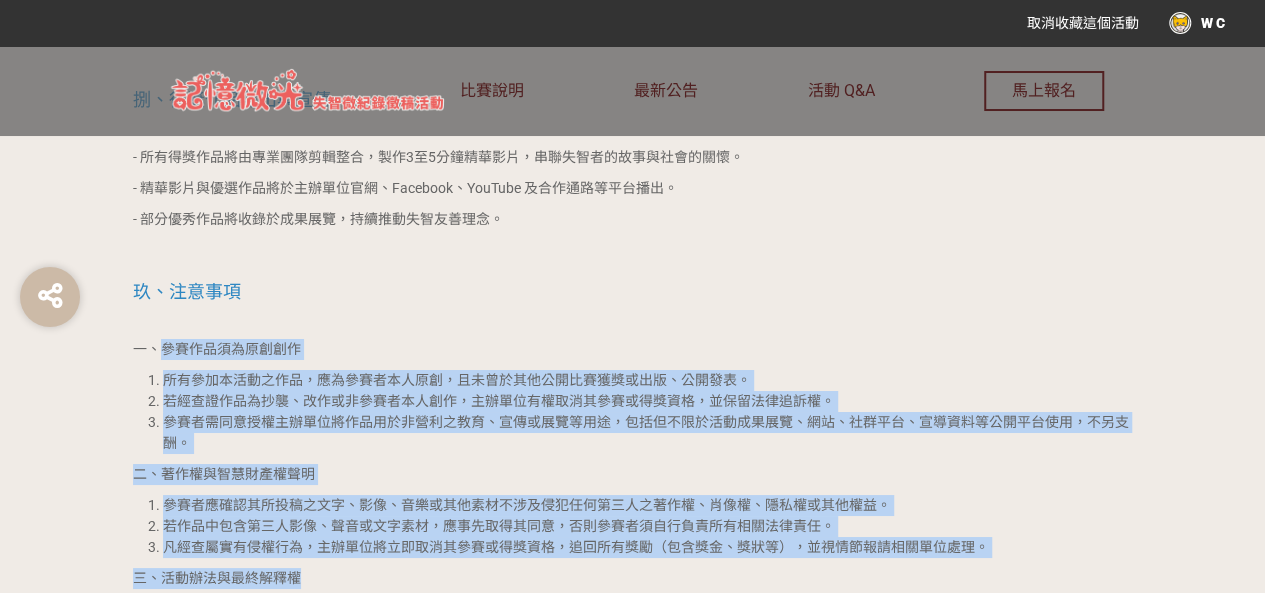 drag, startPoint x: 158, startPoint y: 335, endPoint x: 951, endPoint y: 563, distance: 825.12604 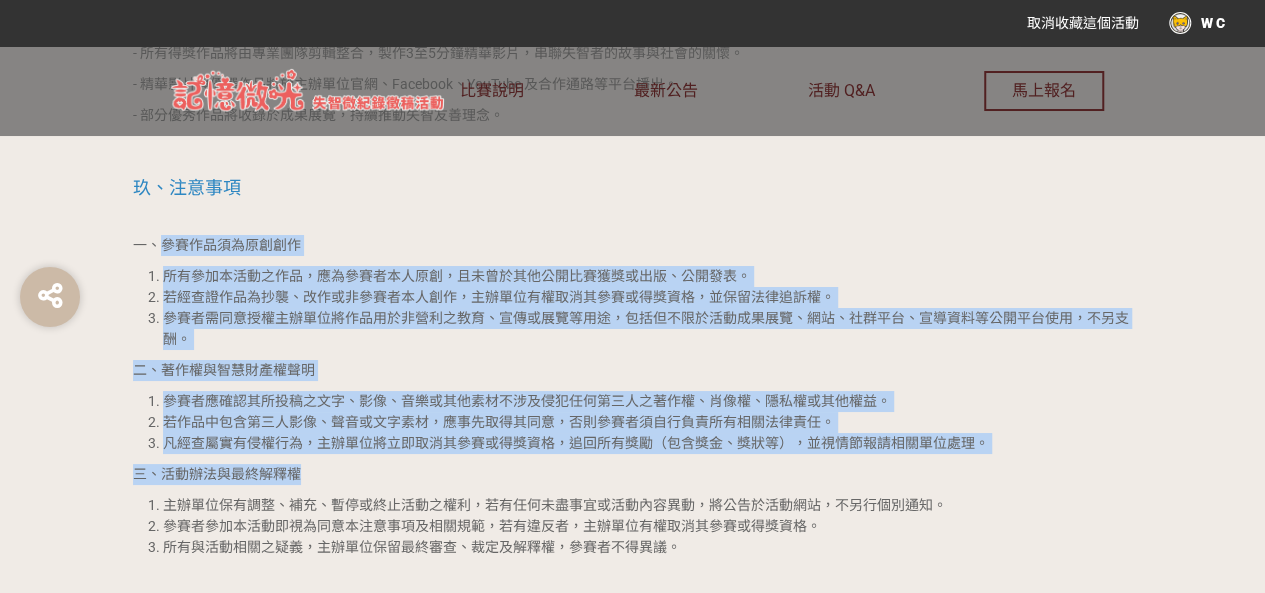 scroll, scrollTop: 3700, scrollLeft: 0, axis: vertical 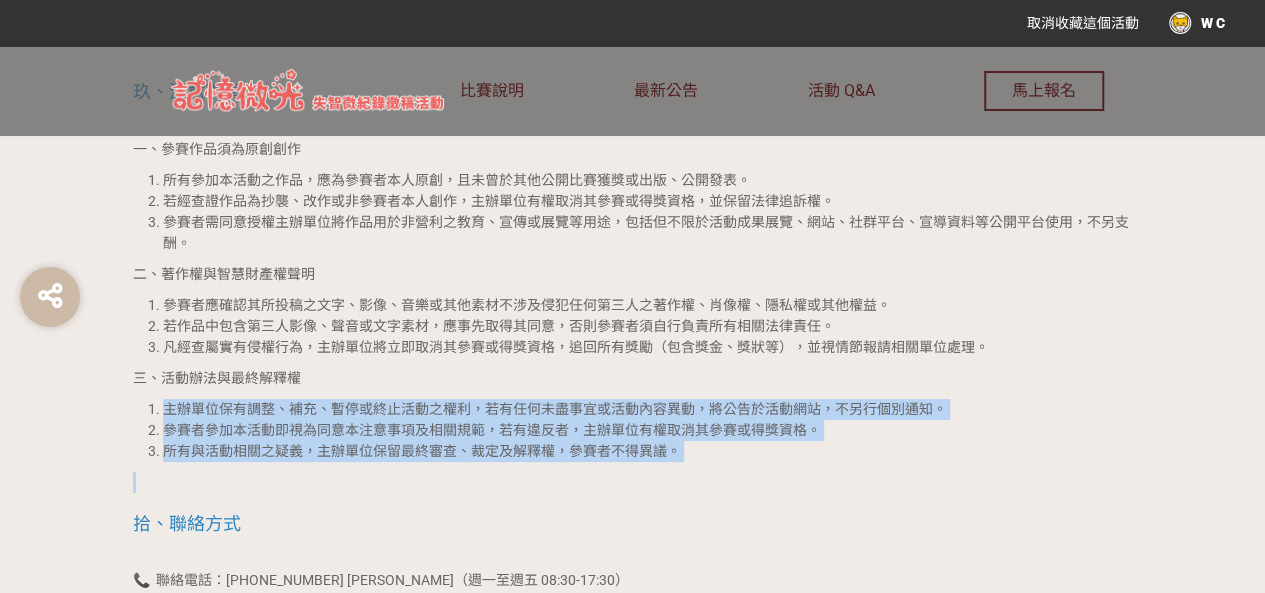 drag, startPoint x: 176, startPoint y: 397, endPoint x: 753, endPoint y: 447, distance: 579.16235 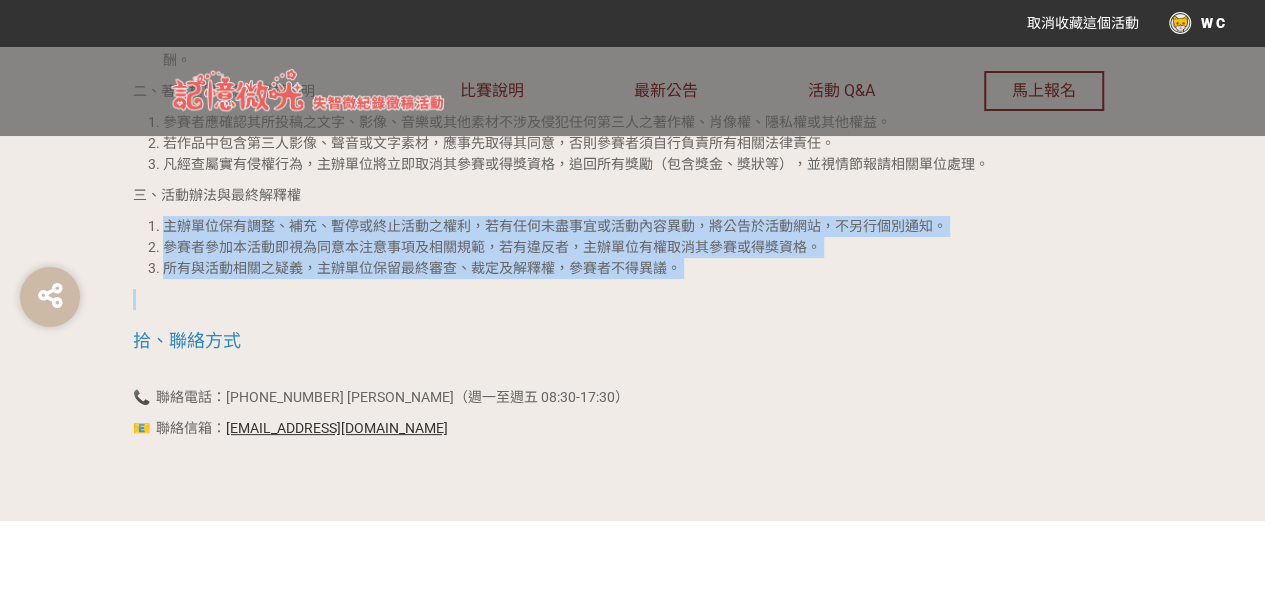 scroll, scrollTop: 3900, scrollLeft: 0, axis: vertical 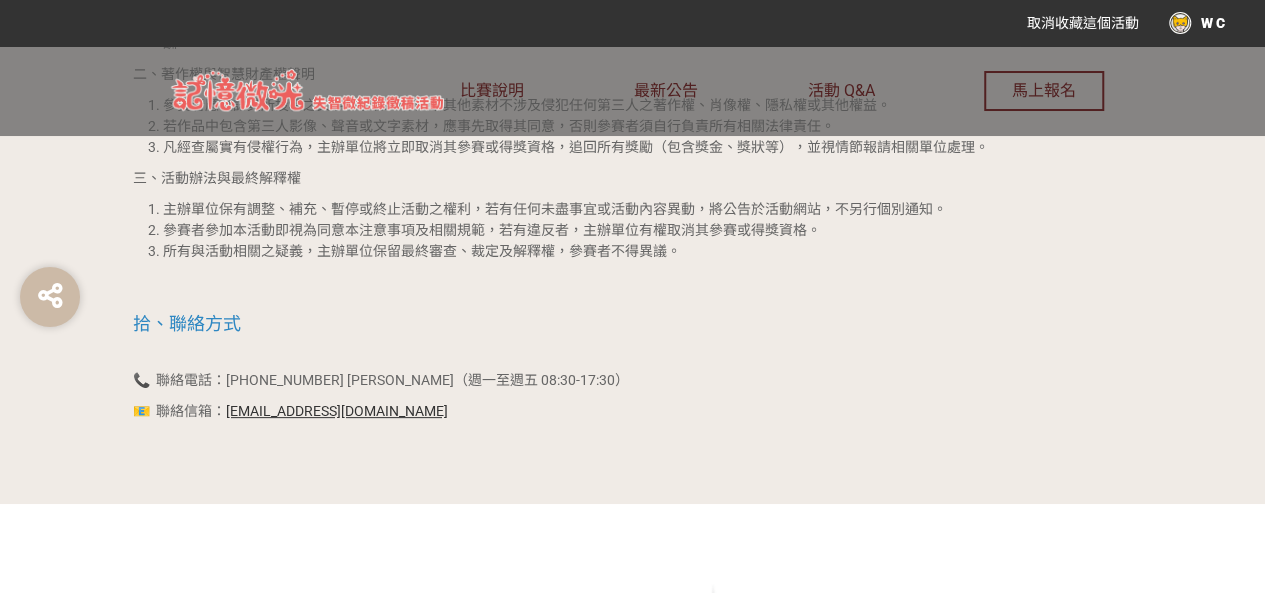 click on "比賽說明 記憶微光·失智微紀錄徵稿活動   壹、活動目的   「記憶微光·失智微紀錄徵稿活動」誠摯邀請社會大眾共同參與，以影像或文字紀錄輕度失智者及其家屬、照顧者的故事。無論您是親身經歷者、身邊陪伴的人，只要您曾被這些片刻感動，皆可成為記錄者，透過您的視角與創作，傳遞溫暖與理解。 每一段回憶、每一次相伴，都是生命中動人的片段。透過徵稿活動，我們希望凝聚大眾的創意與情感，讓更多人了解失智者的日常，感受照顧者的辛勞與堅定，共同營造一個更有溫度與包容力的社會。 邀請您一起參與徵件比賽，用一段文字或一支影片，記錄記憶中的微光，也照亮社會的每個角落。讓我們用創作為失智者發聲，推動理解與改變，共築失智友善的未來。   貳、辦理單位   主辦單位：臺中市政府衛生局 執行單位：豐盟有線電視股份有限公司     。" at bounding box center [632, -1049] 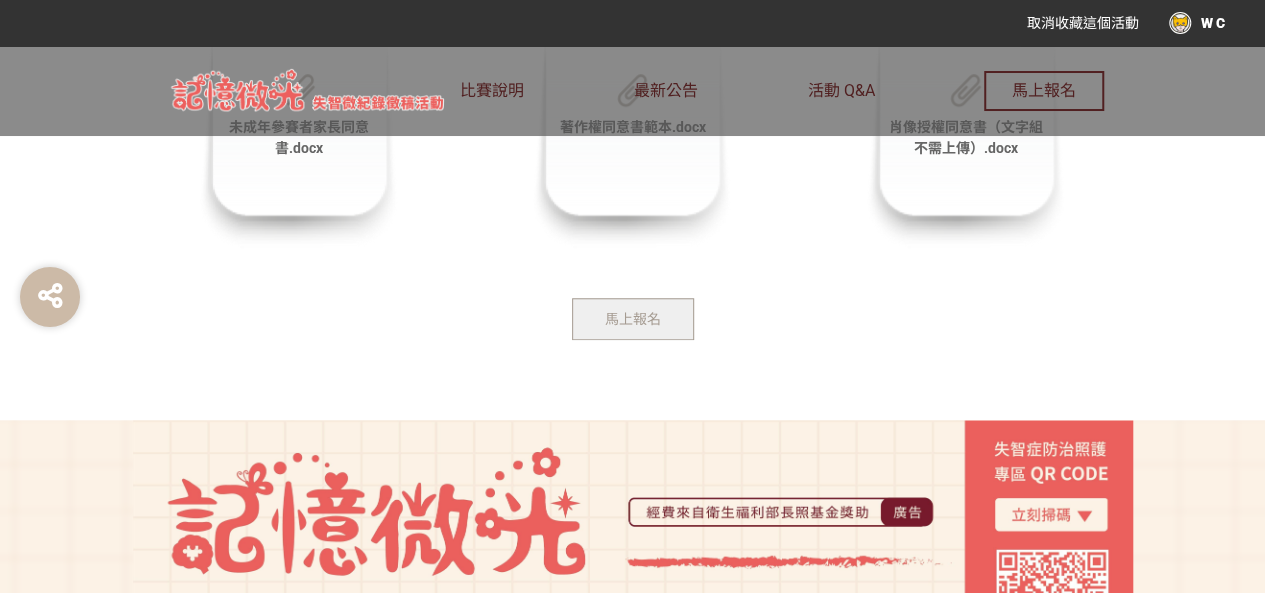 scroll, scrollTop: 4691, scrollLeft: 0, axis: vertical 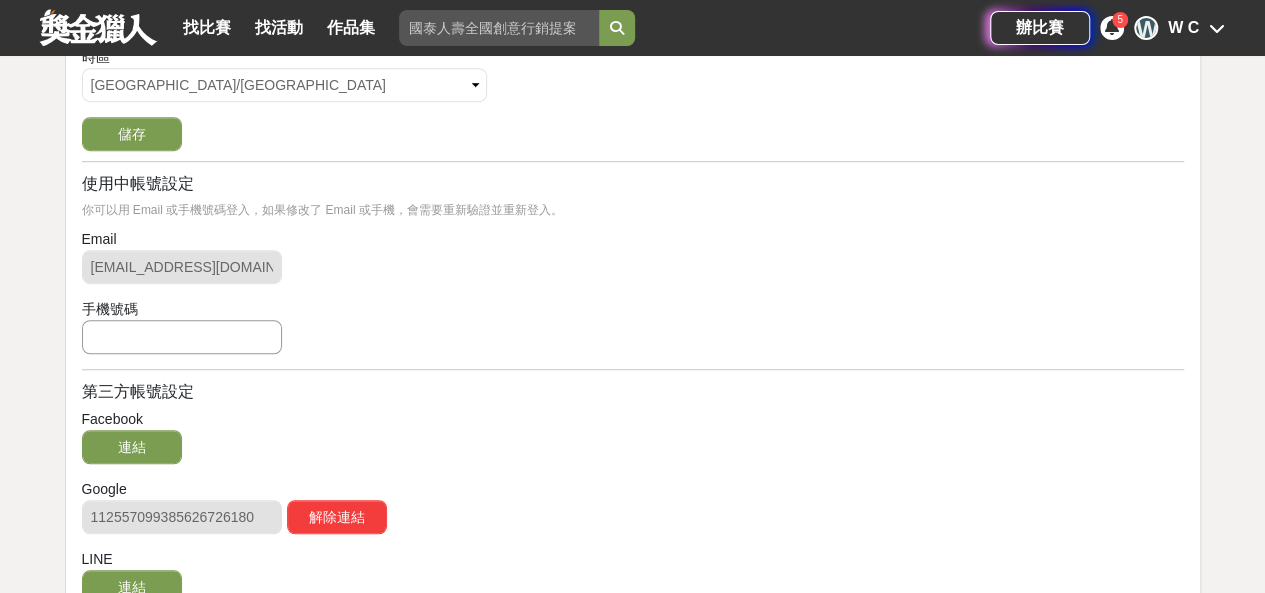 click at bounding box center (182, 337) 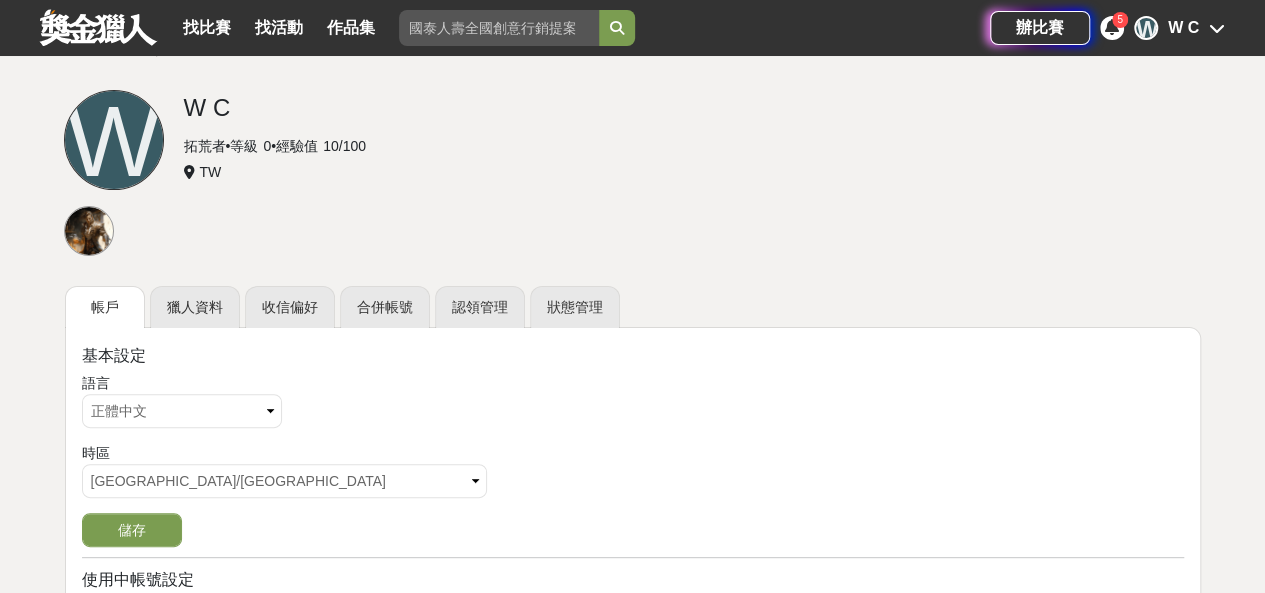 scroll, scrollTop: 100, scrollLeft: 0, axis: vertical 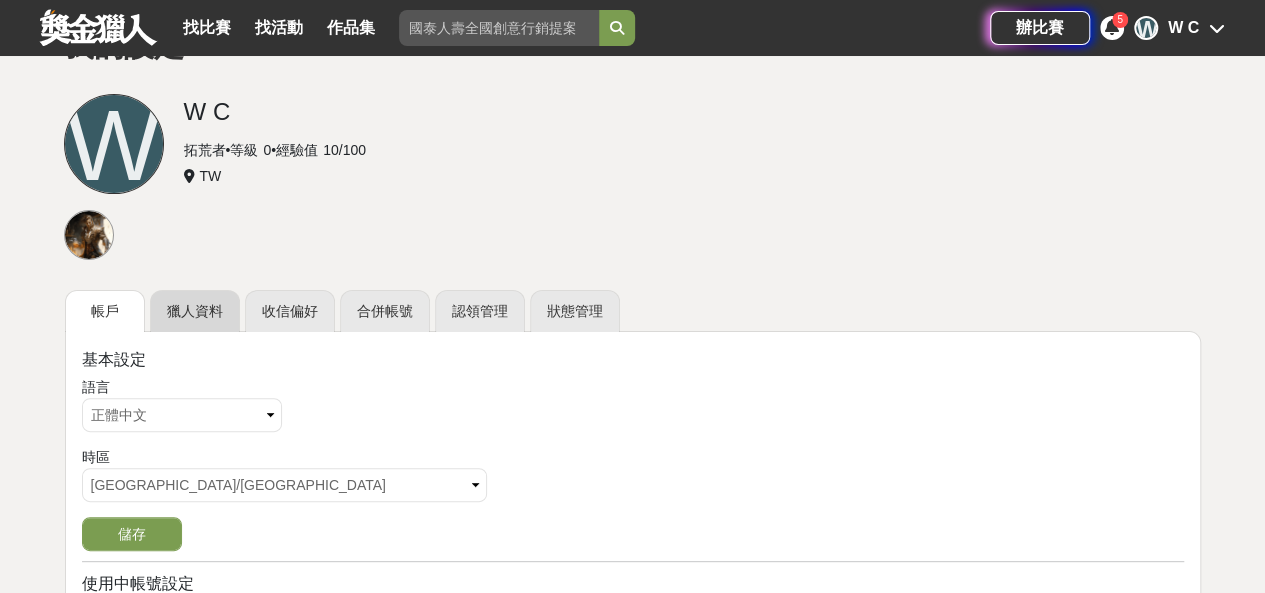 click on "獵人資料" at bounding box center (195, 311) 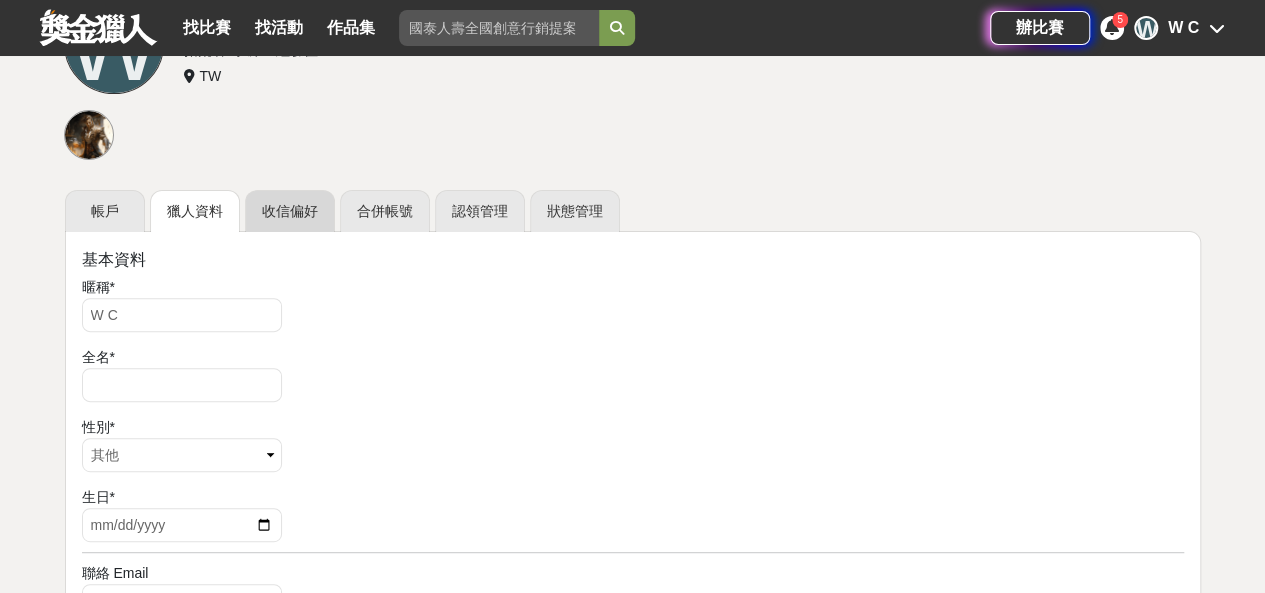 scroll, scrollTop: 300, scrollLeft: 0, axis: vertical 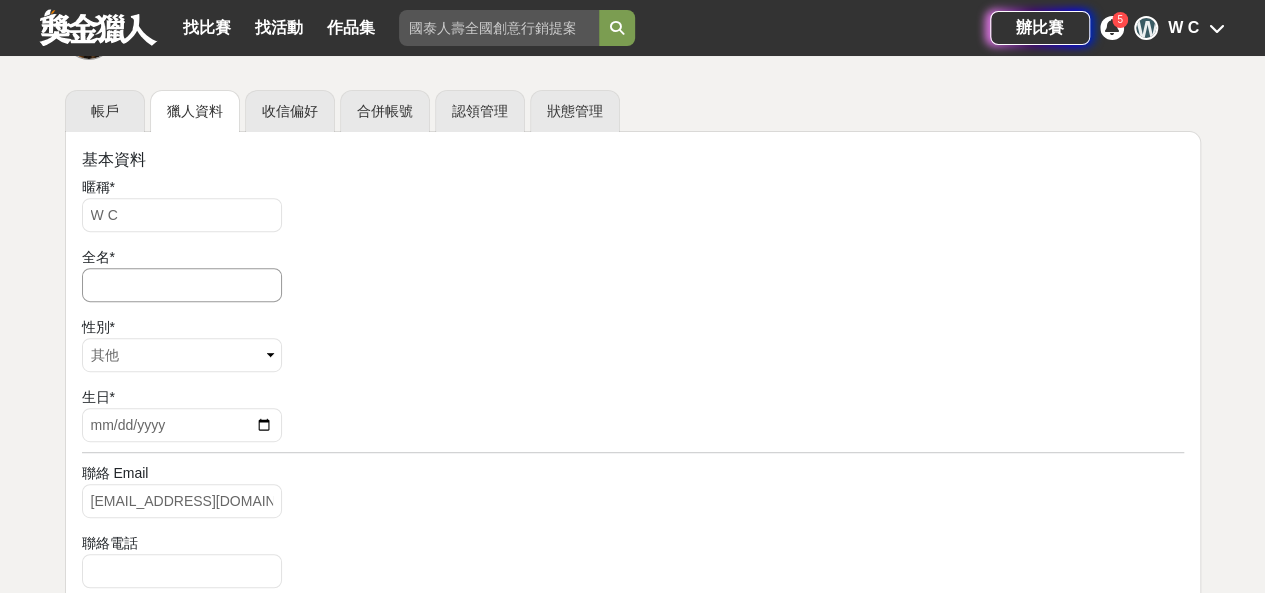 click at bounding box center (182, 285) 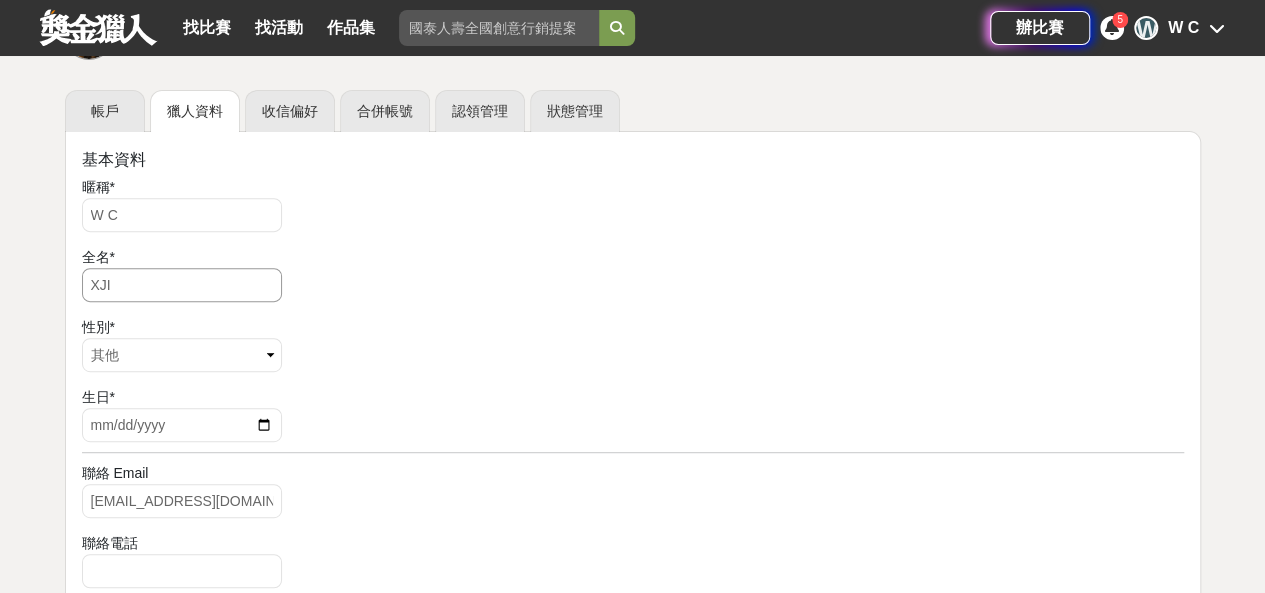 type on "XJI6" 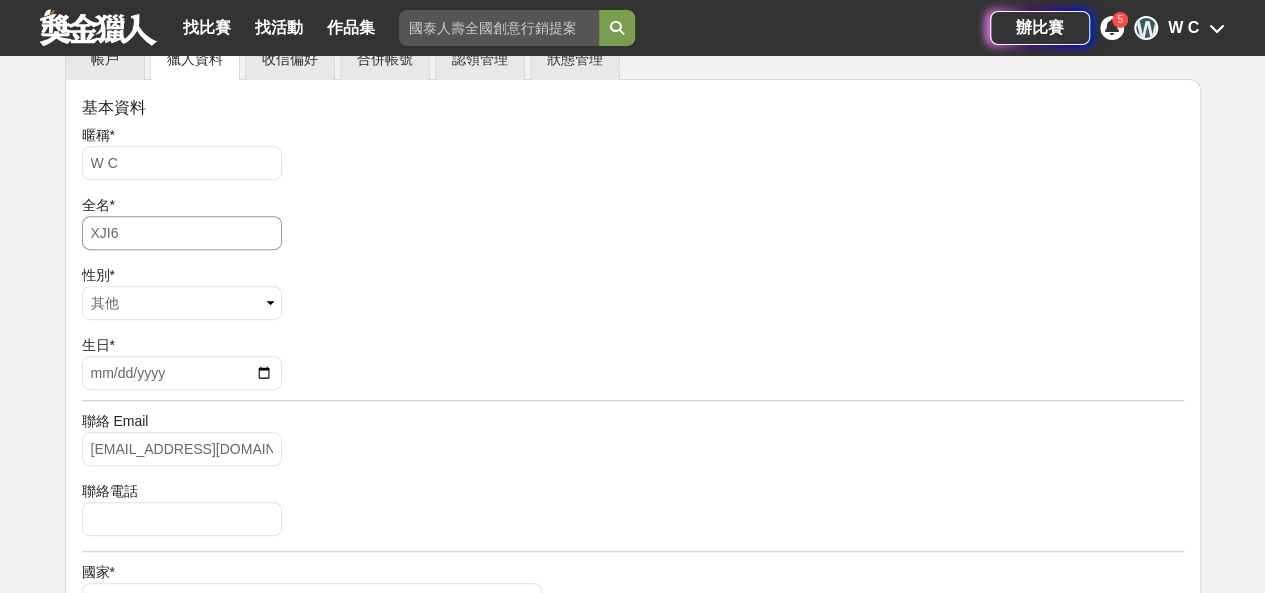 scroll, scrollTop: 293, scrollLeft: 0, axis: vertical 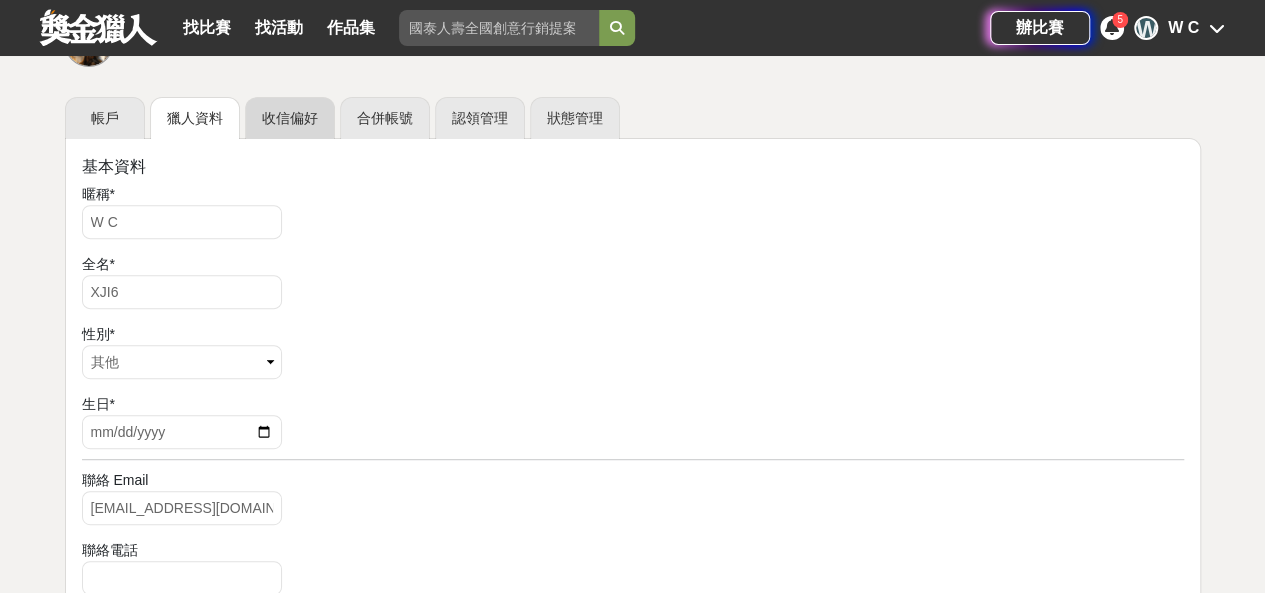 click on "收信偏好" at bounding box center (290, 118) 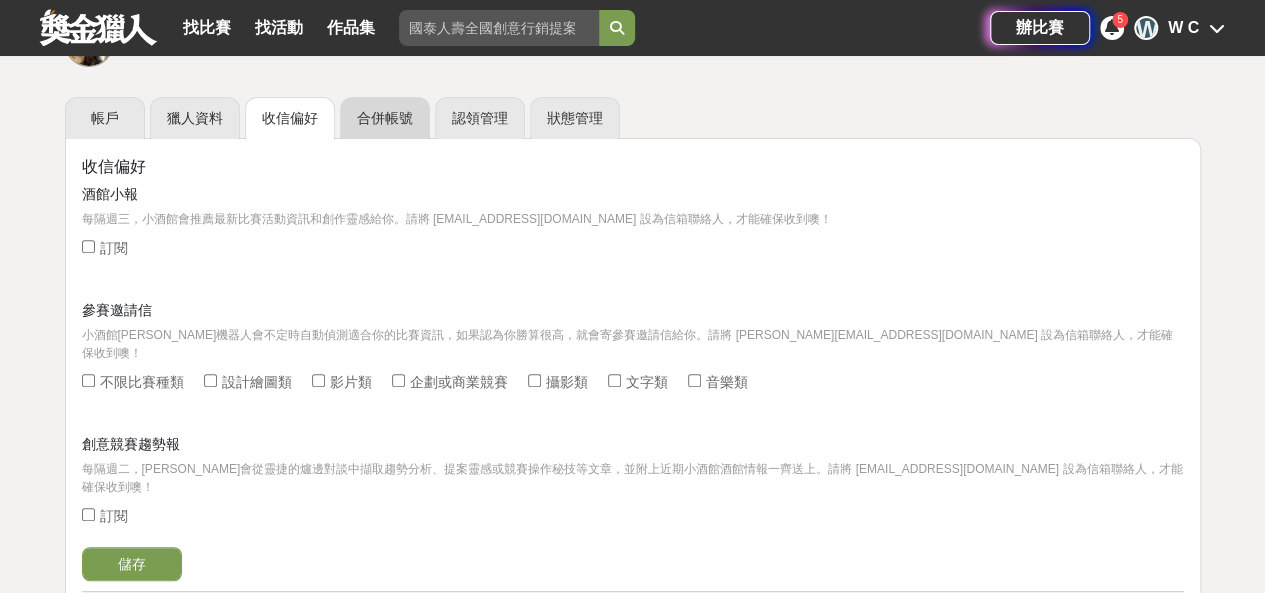 click on "合併帳號" at bounding box center [385, 118] 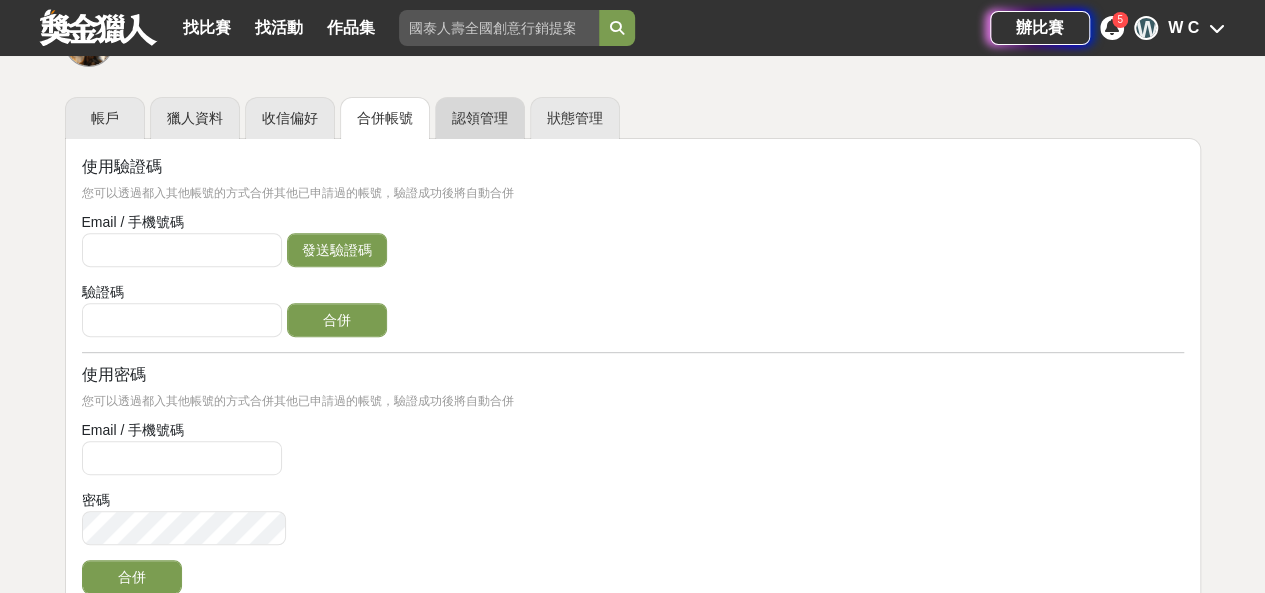 click on "認領管理" at bounding box center (480, 118) 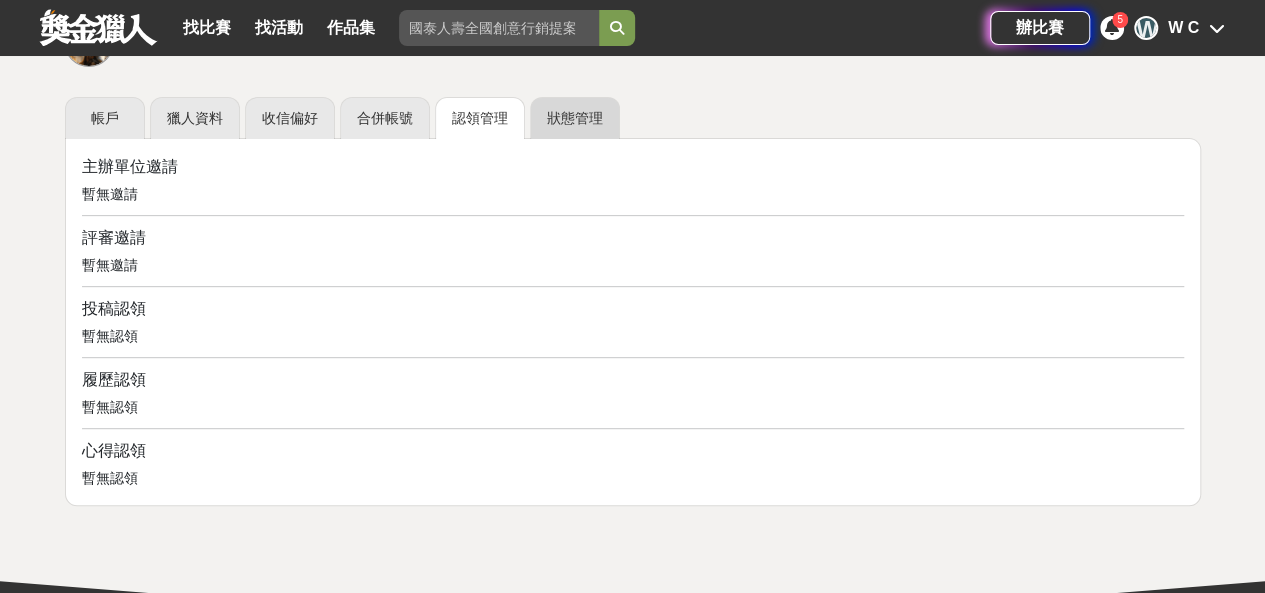 click on "狀態管理" at bounding box center (575, 118) 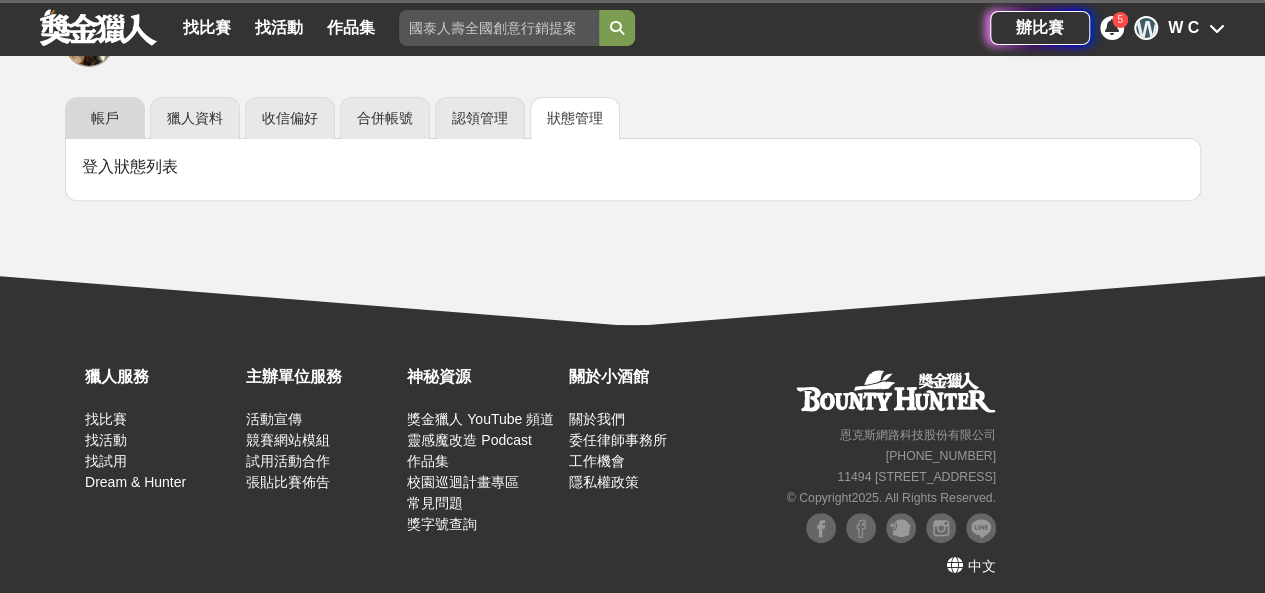 click on "帳戶" at bounding box center [105, 118] 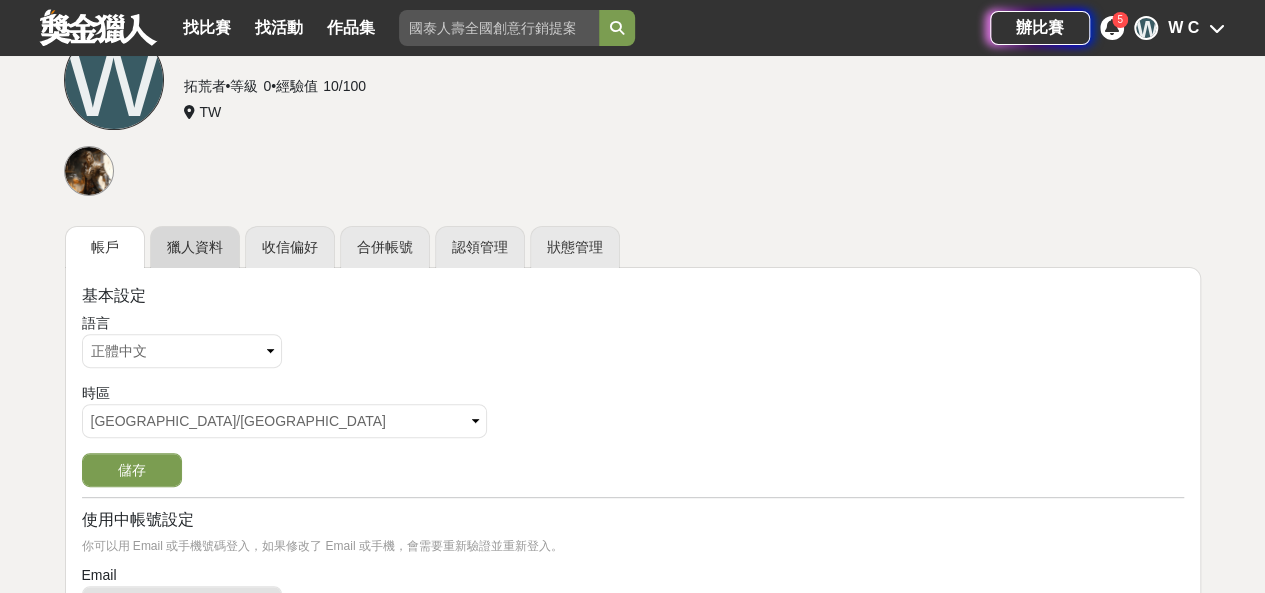 scroll, scrollTop: 193, scrollLeft: 0, axis: vertical 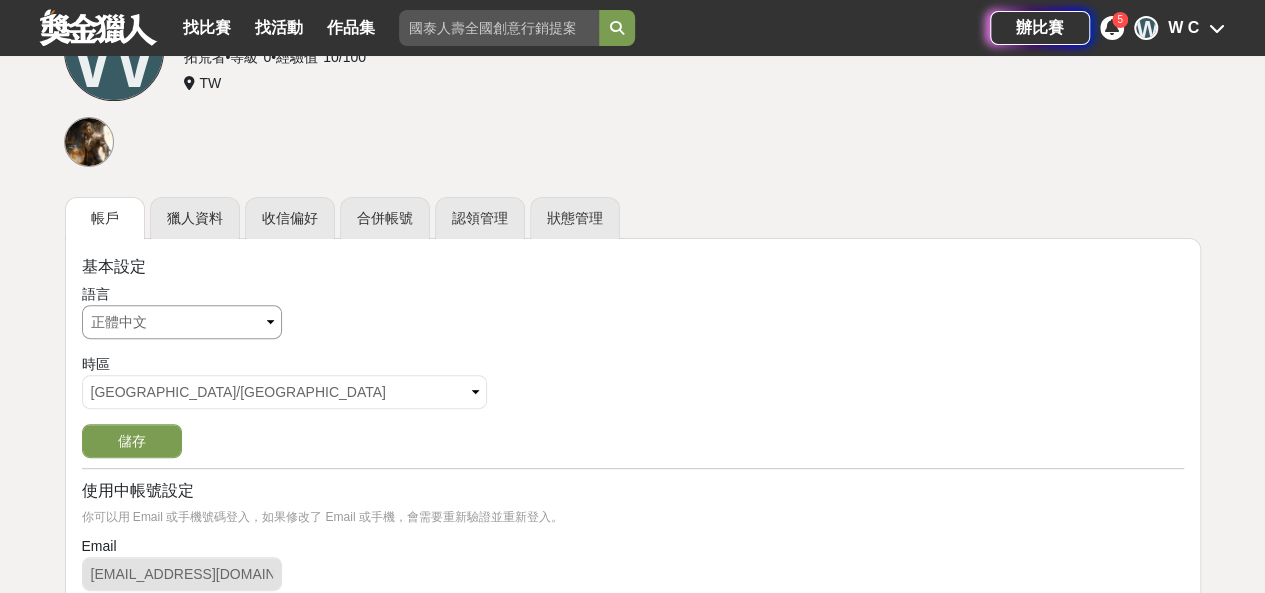 click on "請選擇... 正體中文 English 日本語 ไทย" at bounding box center [182, 322] 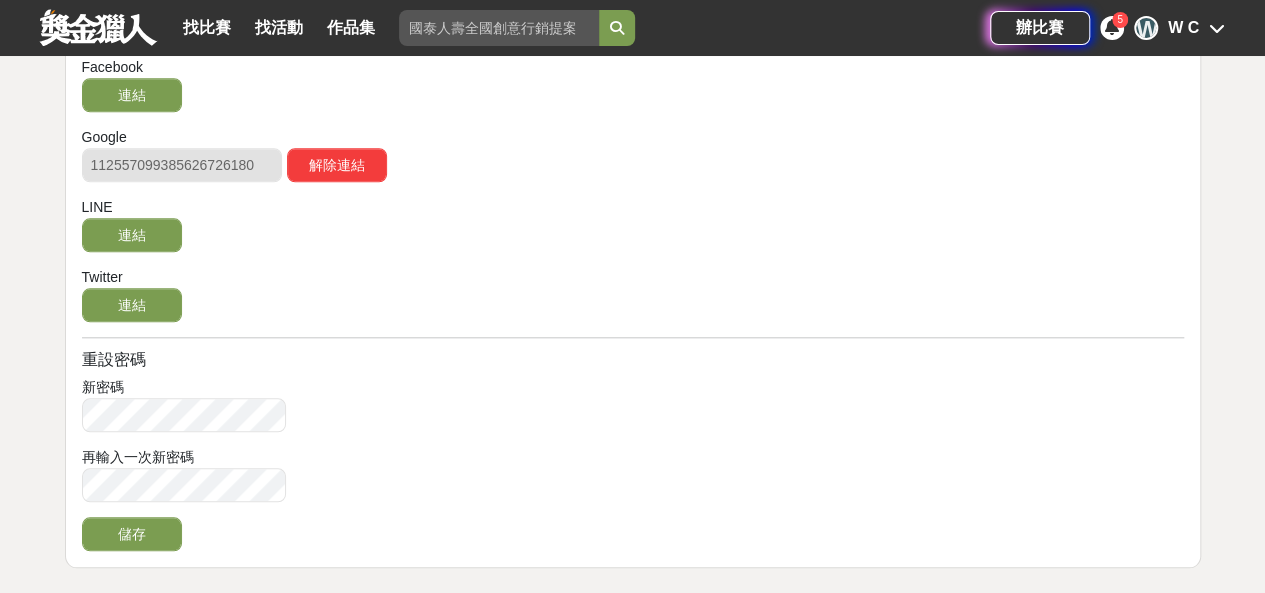 scroll, scrollTop: 1193, scrollLeft: 0, axis: vertical 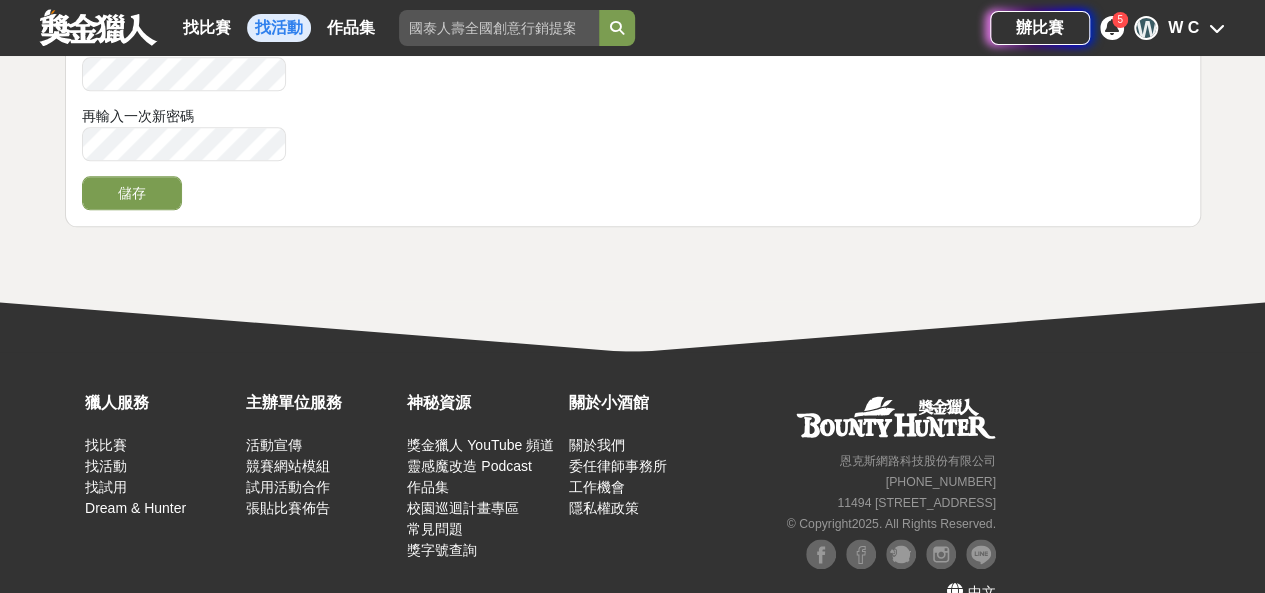 click on "找活動" at bounding box center (279, 28) 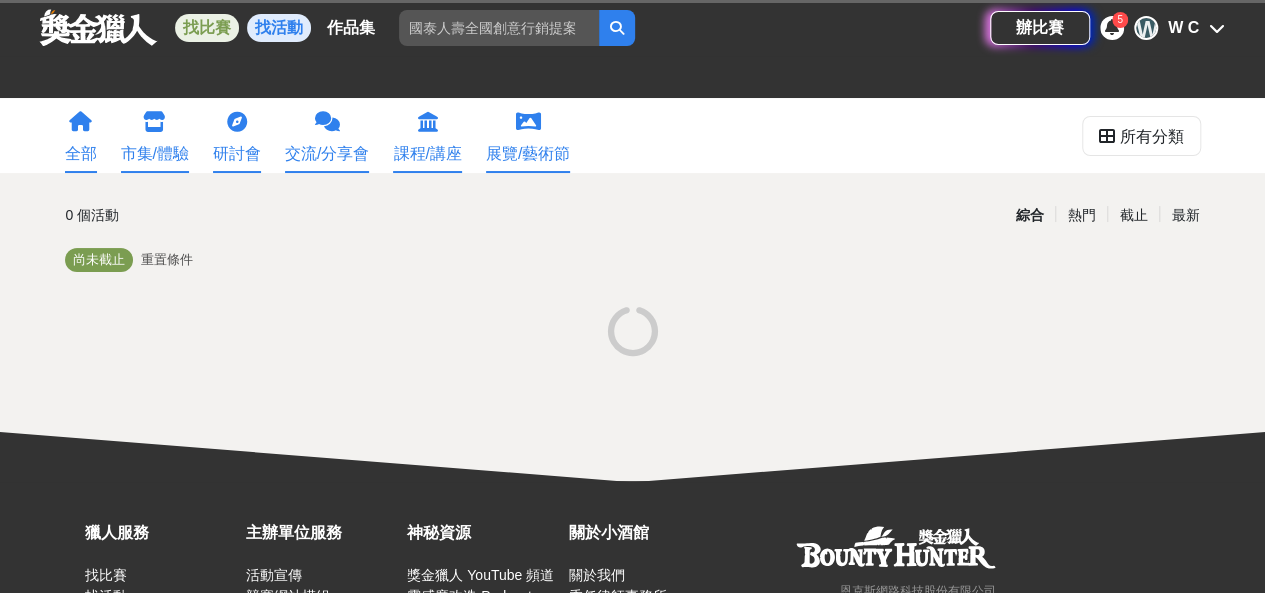 click on "找比賽" at bounding box center [207, 28] 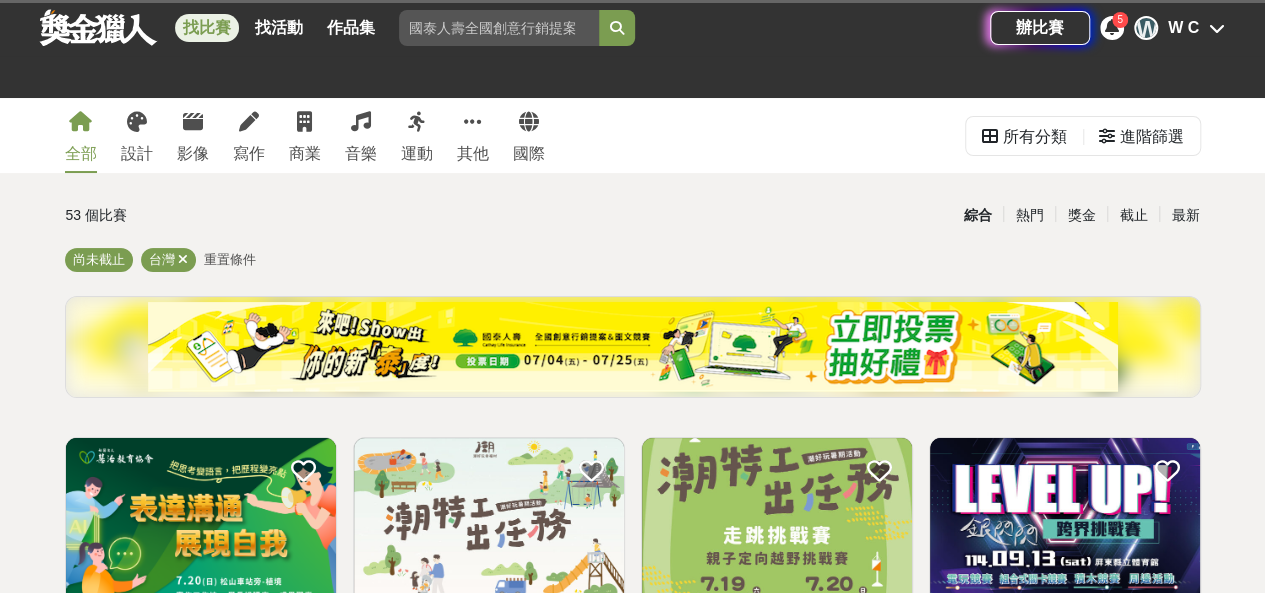 click at bounding box center (98, 27) 